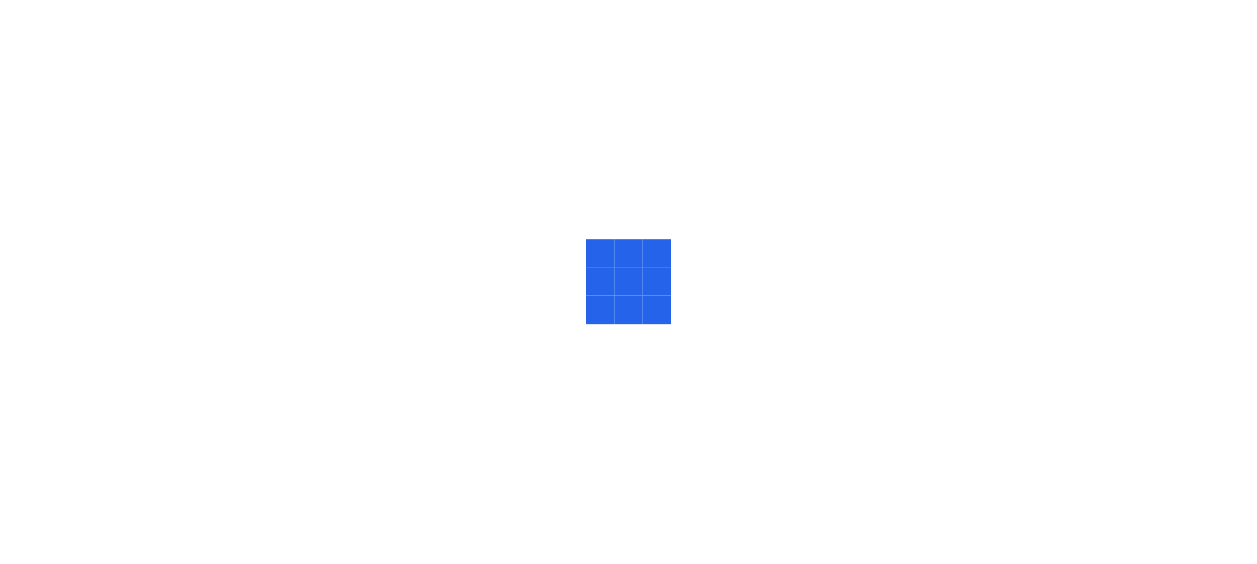 scroll, scrollTop: 0, scrollLeft: 0, axis: both 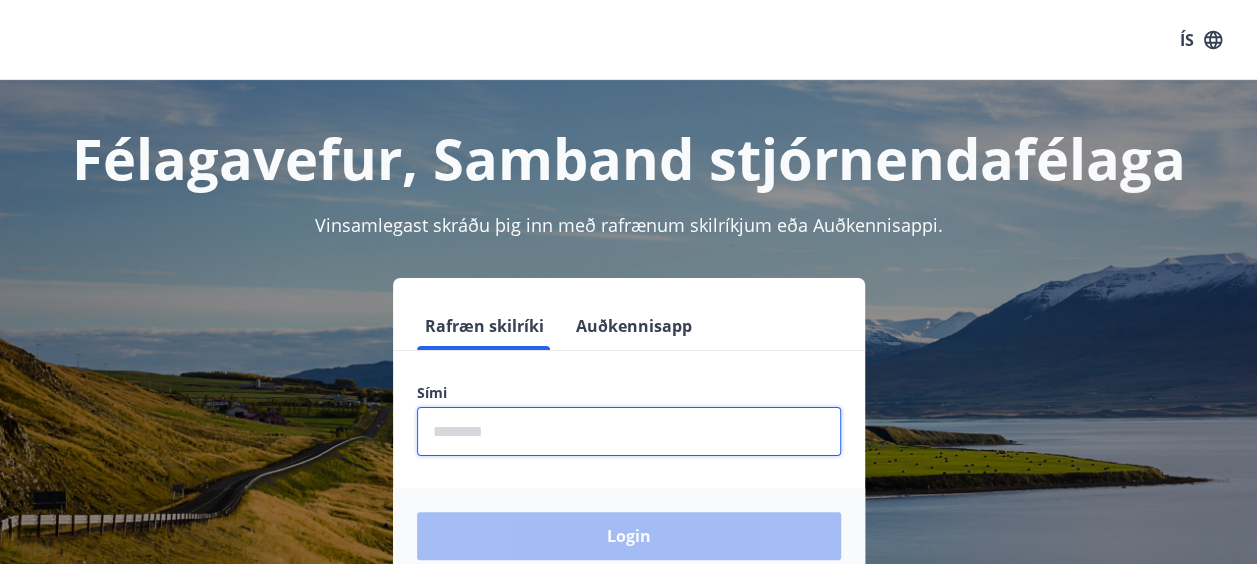 click at bounding box center [629, 431] 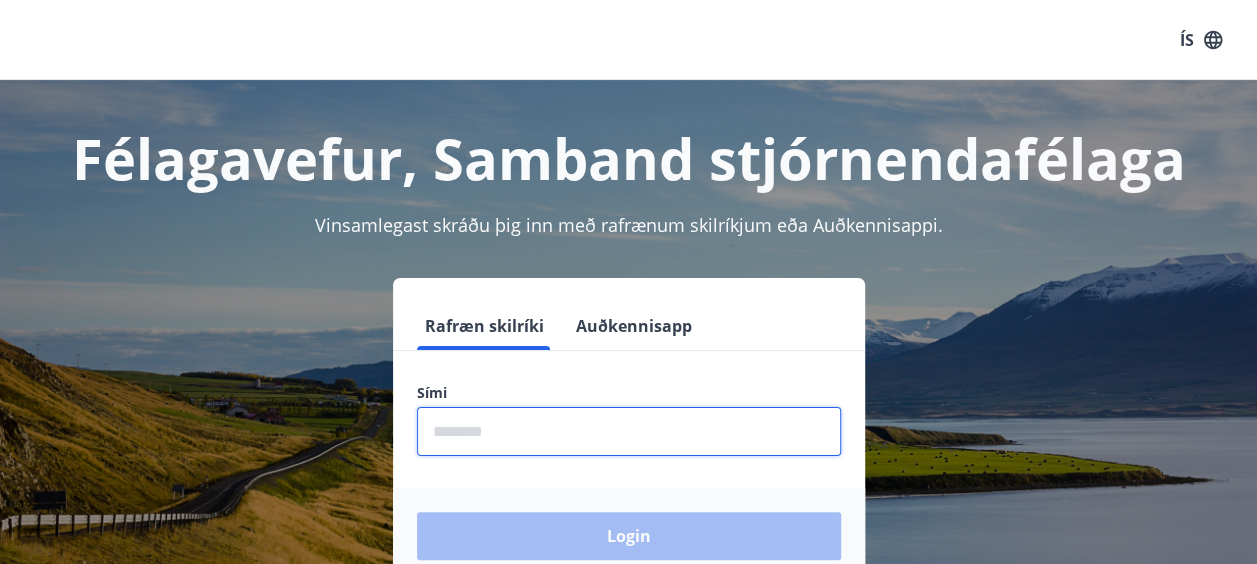 type on "********" 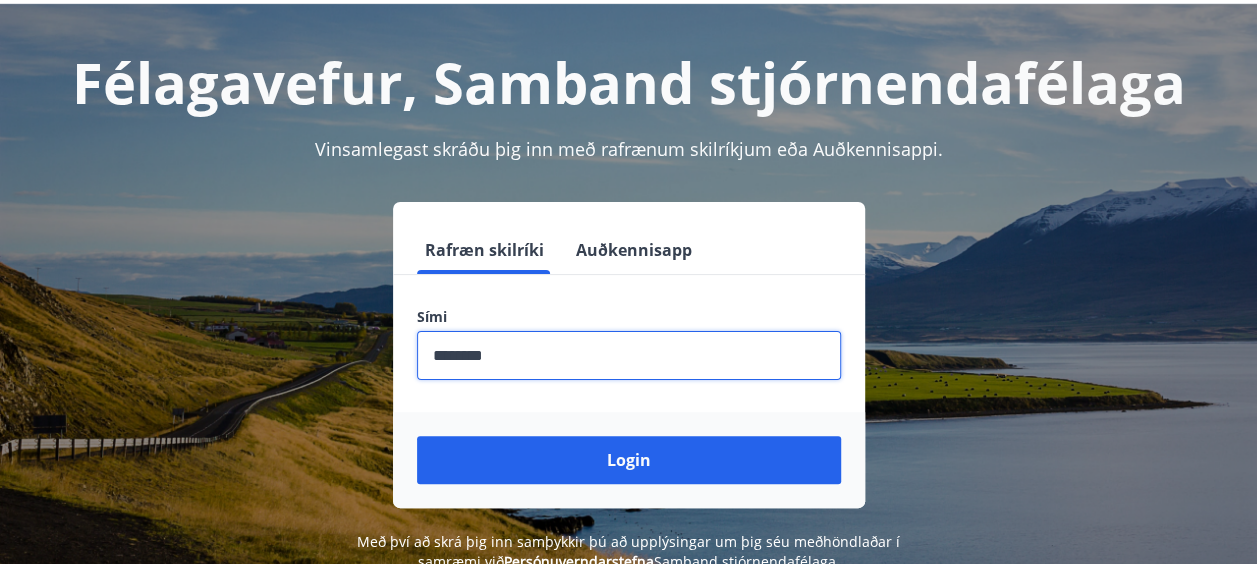 scroll, scrollTop: 78, scrollLeft: 0, axis: vertical 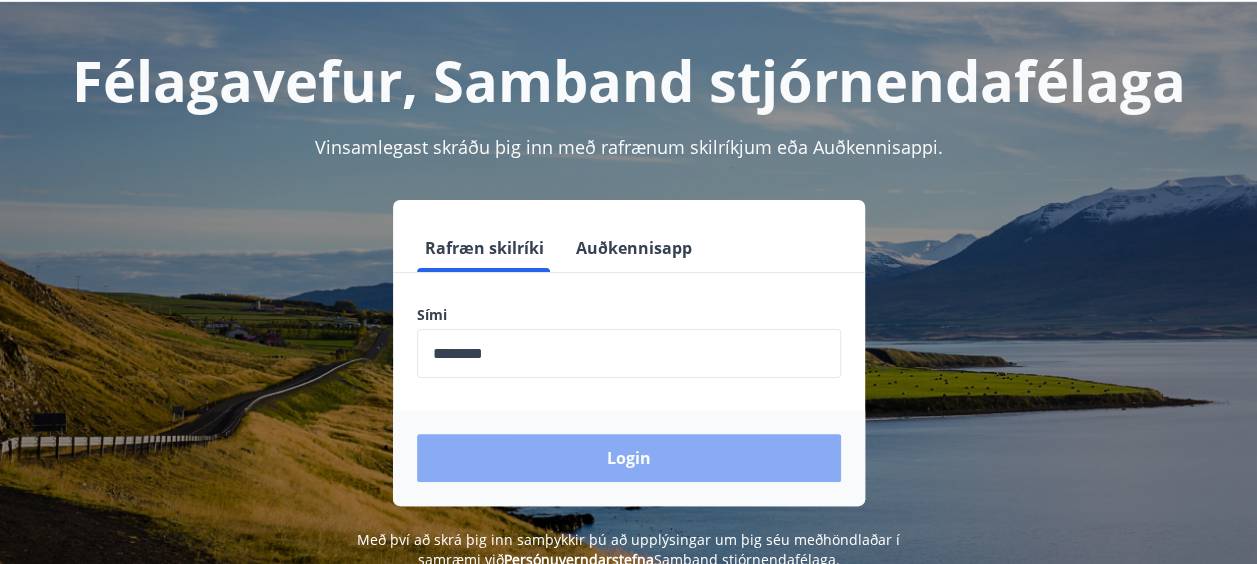 click on "Login" at bounding box center [629, 458] 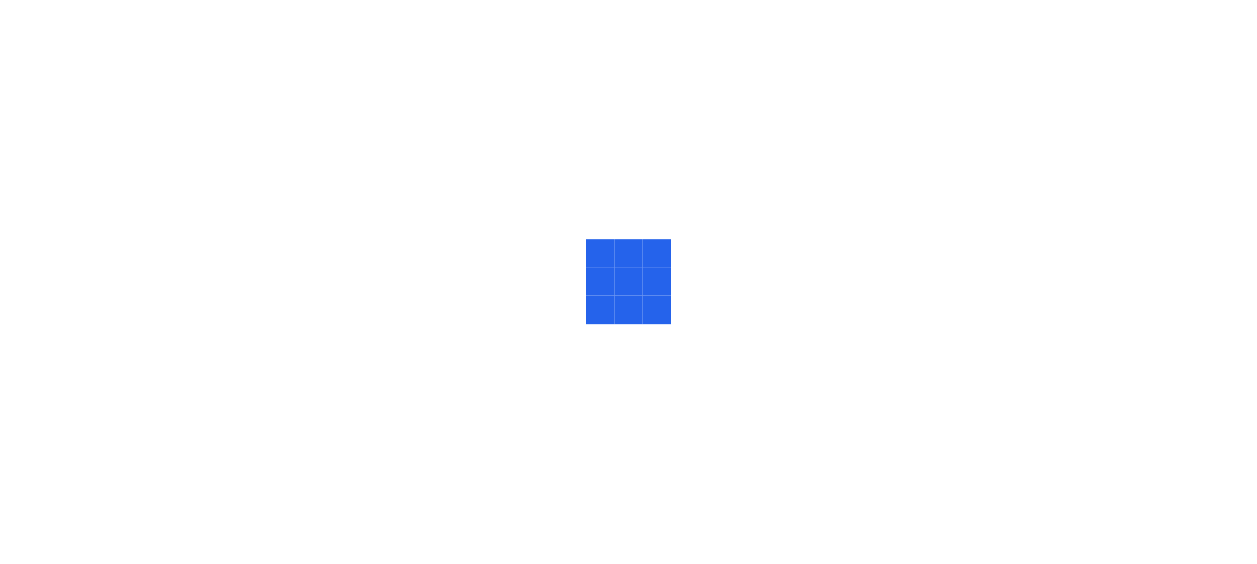 scroll, scrollTop: 0, scrollLeft: 0, axis: both 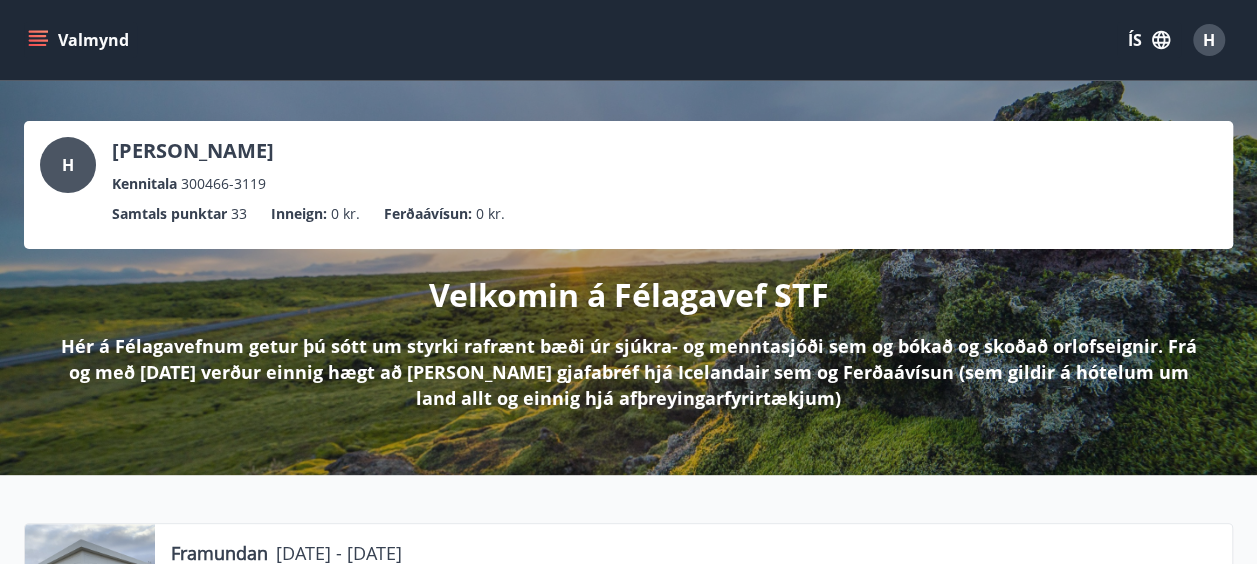 drag, startPoint x: 664, startPoint y: 436, endPoint x: 668, endPoint y: 416, distance: 20.396078 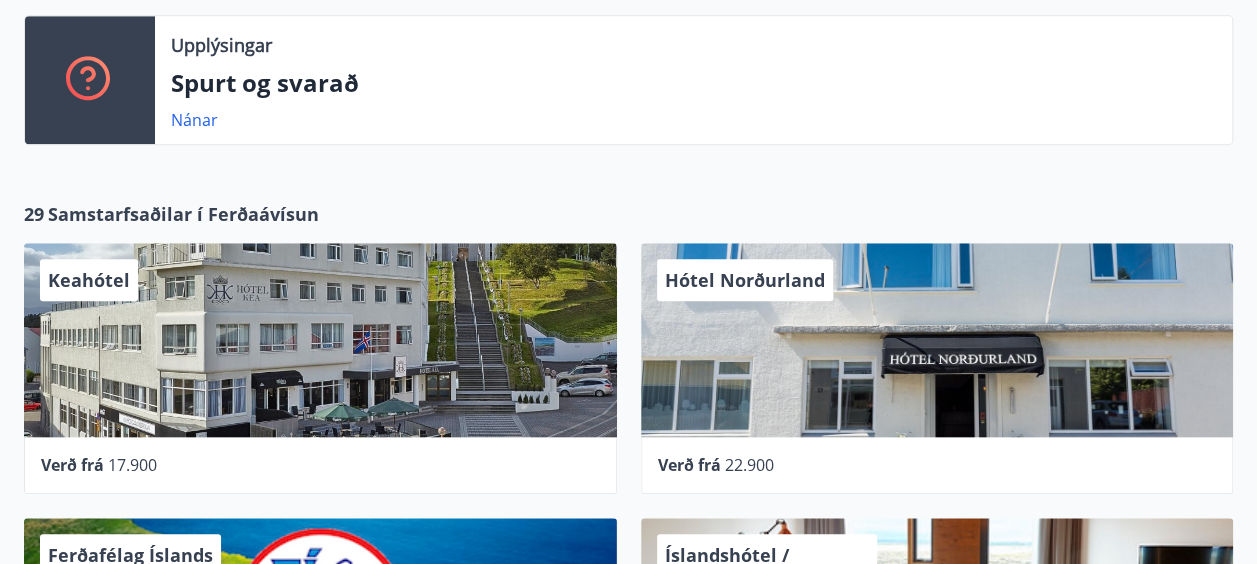 scroll, scrollTop: 500, scrollLeft: 0, axis: vertical 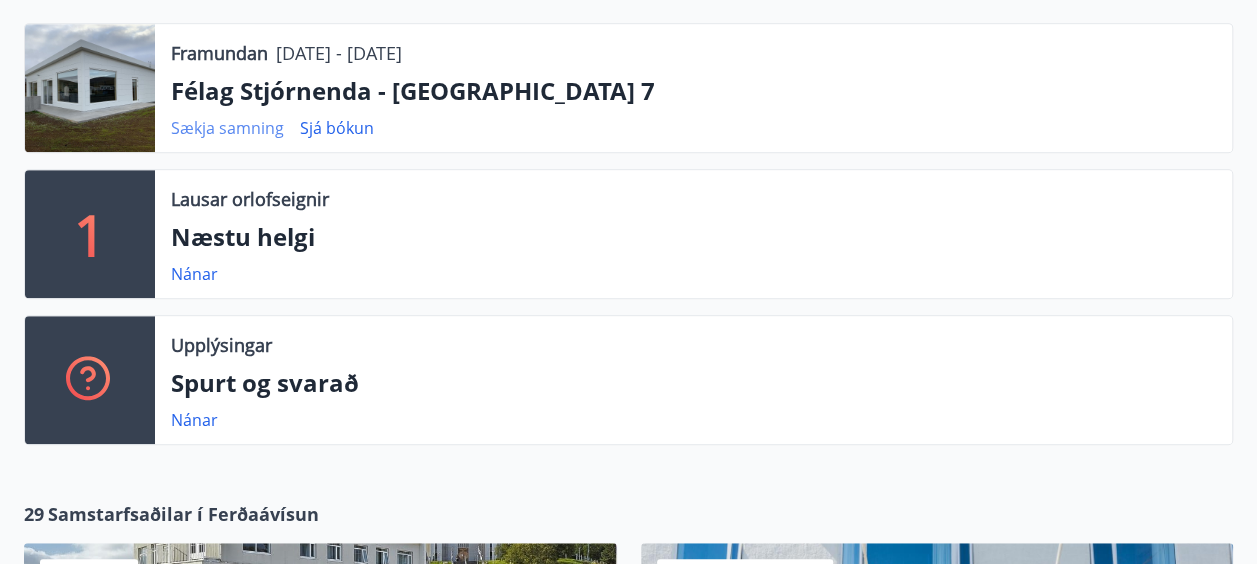click on "Sækja samning" at bounding box center (227, 128) 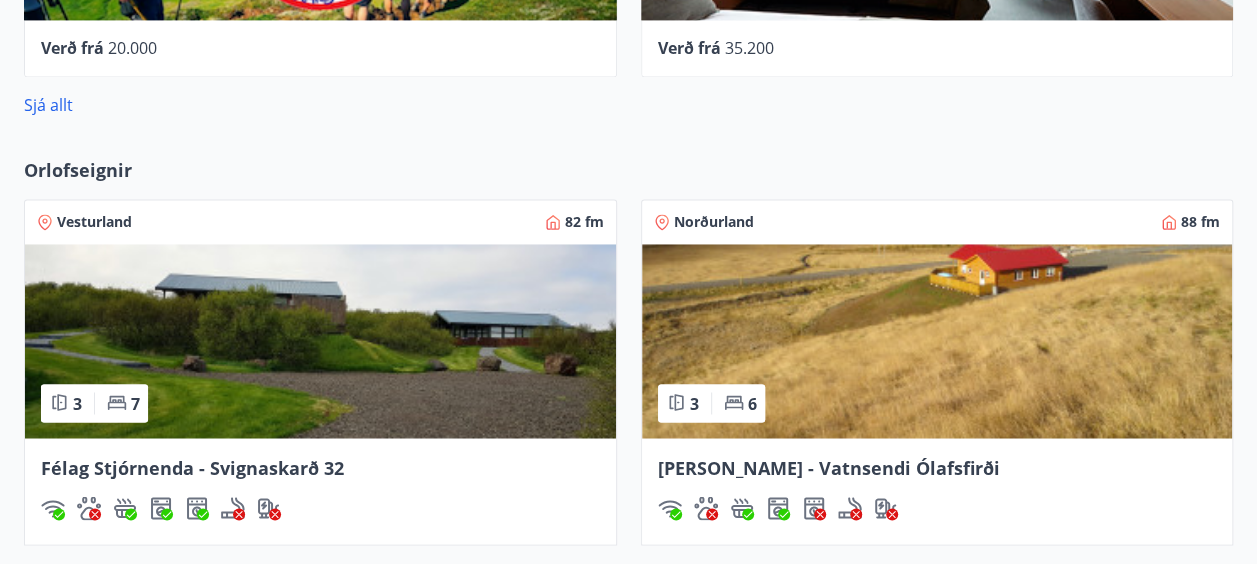 scroll, scrollTop: 1500, scrollLeft: 0, axis: vertical 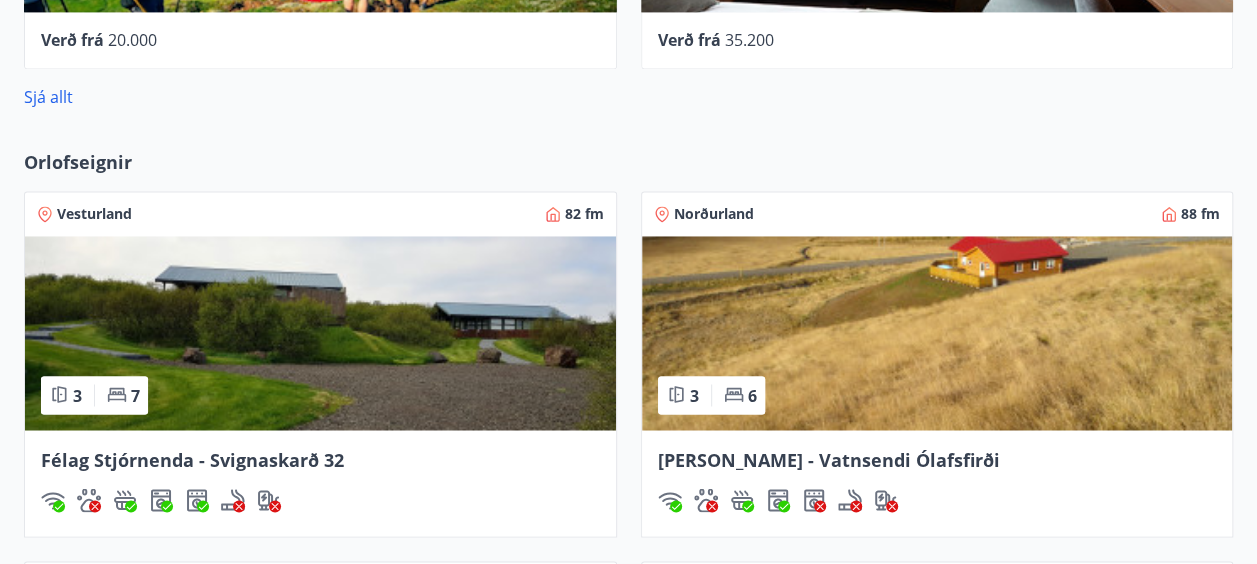click on "Vesturland" at bounding box center (94, 214) 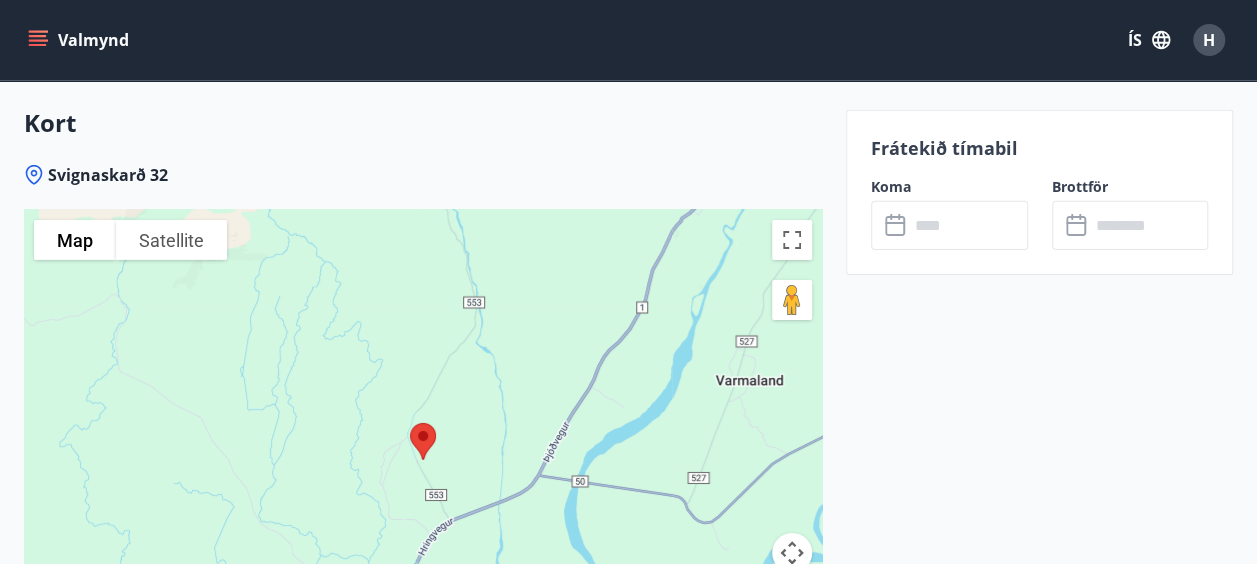 scroll, scrollTop: 3300, scrollLeft: 0, axis: vertical 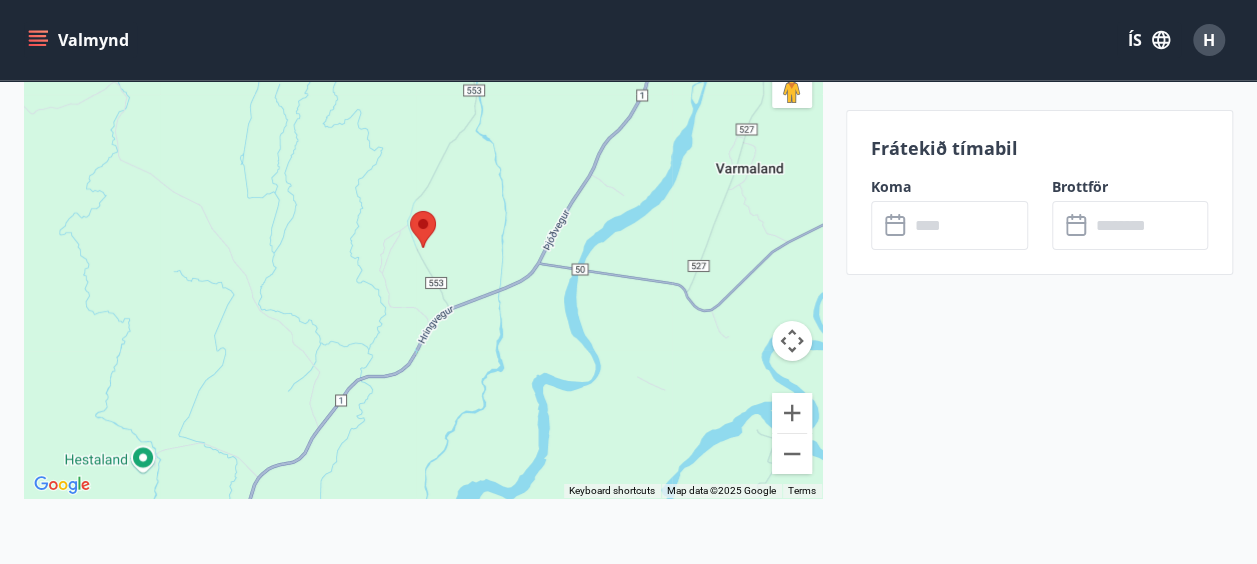 click at bounding box center (968, 225) 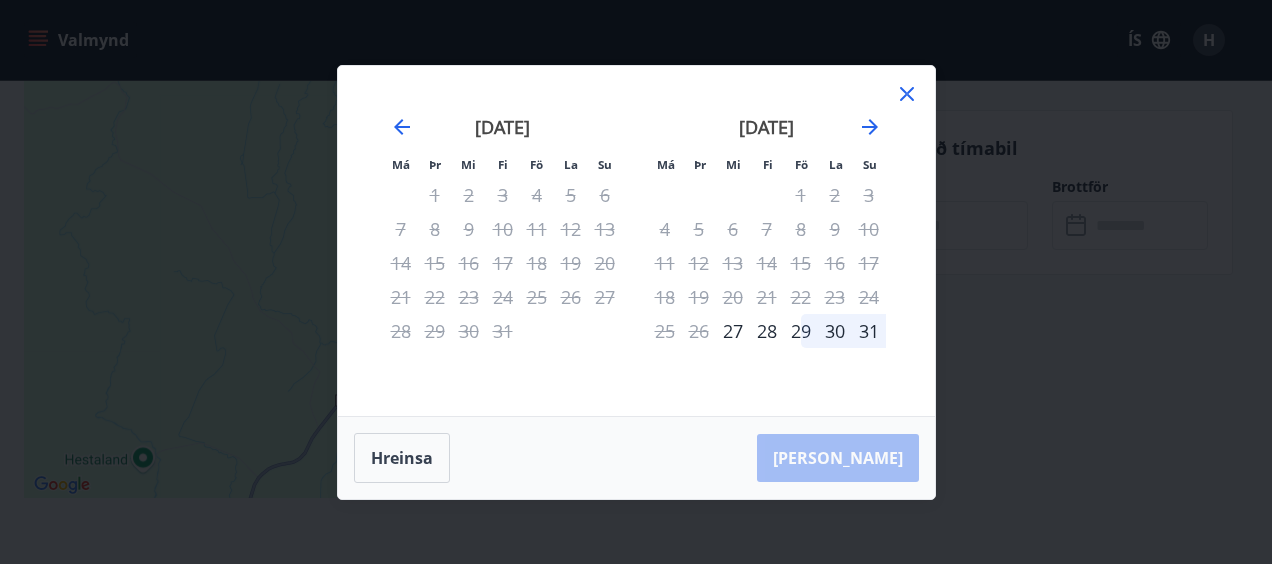 click 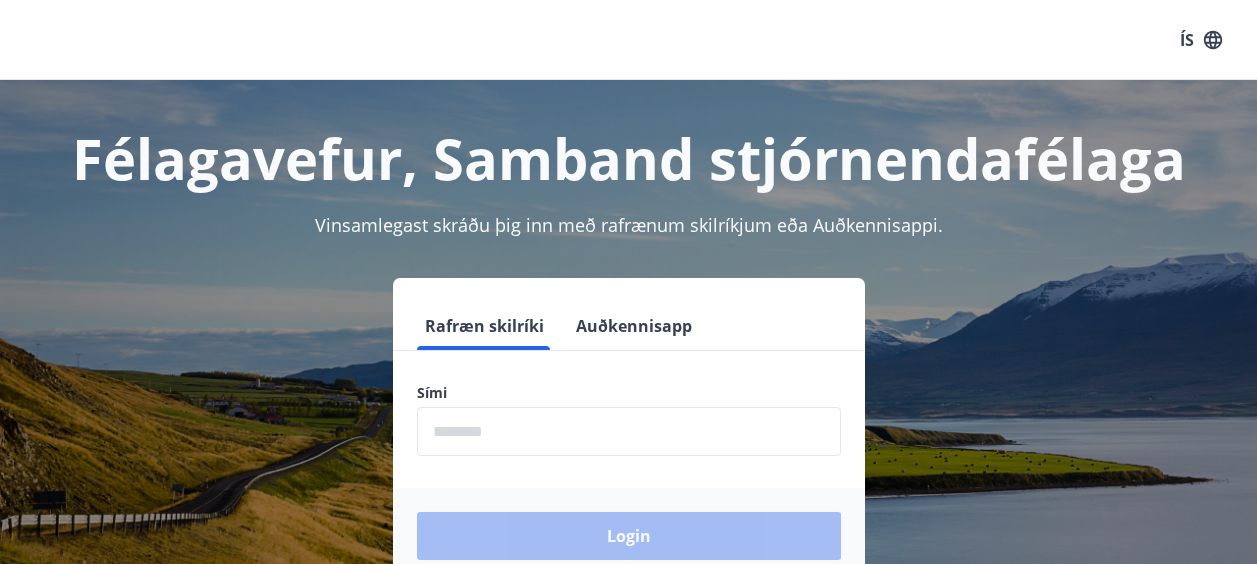 scroll, scrollTop: 0, scrollLeft: 0, axis: both 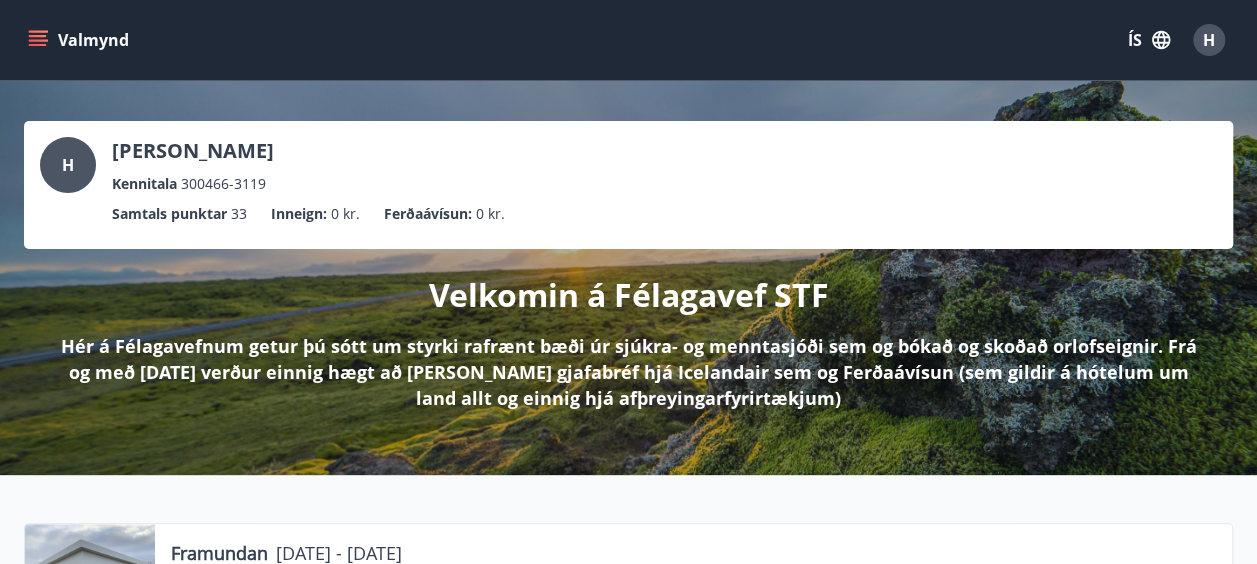 click 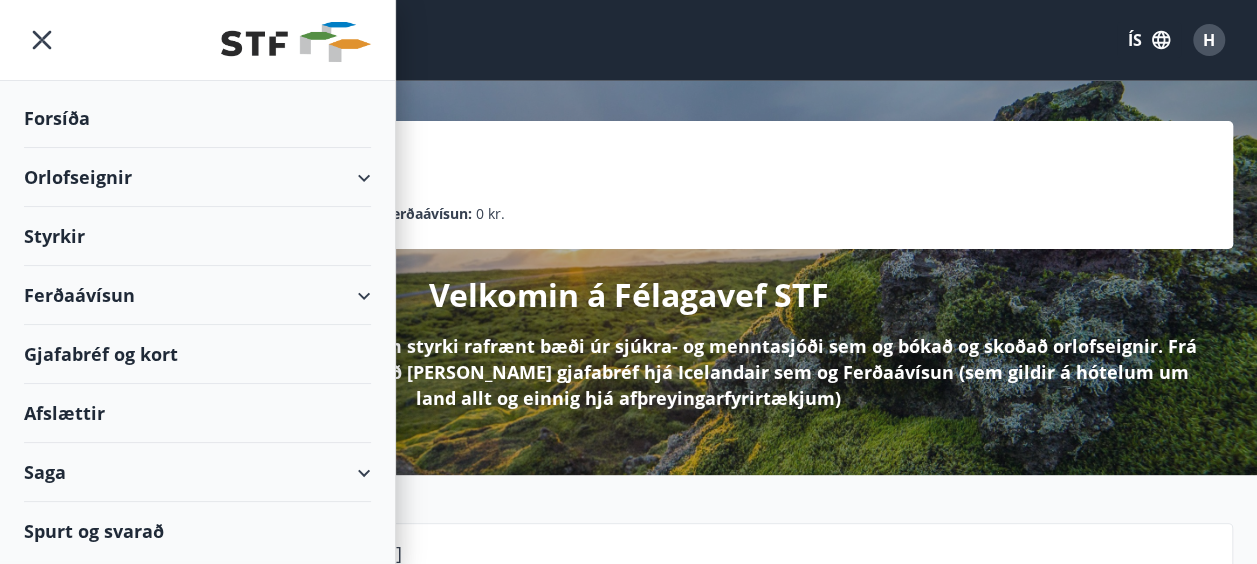 click on "Orlofseignir" at bounding box center [197, 177] 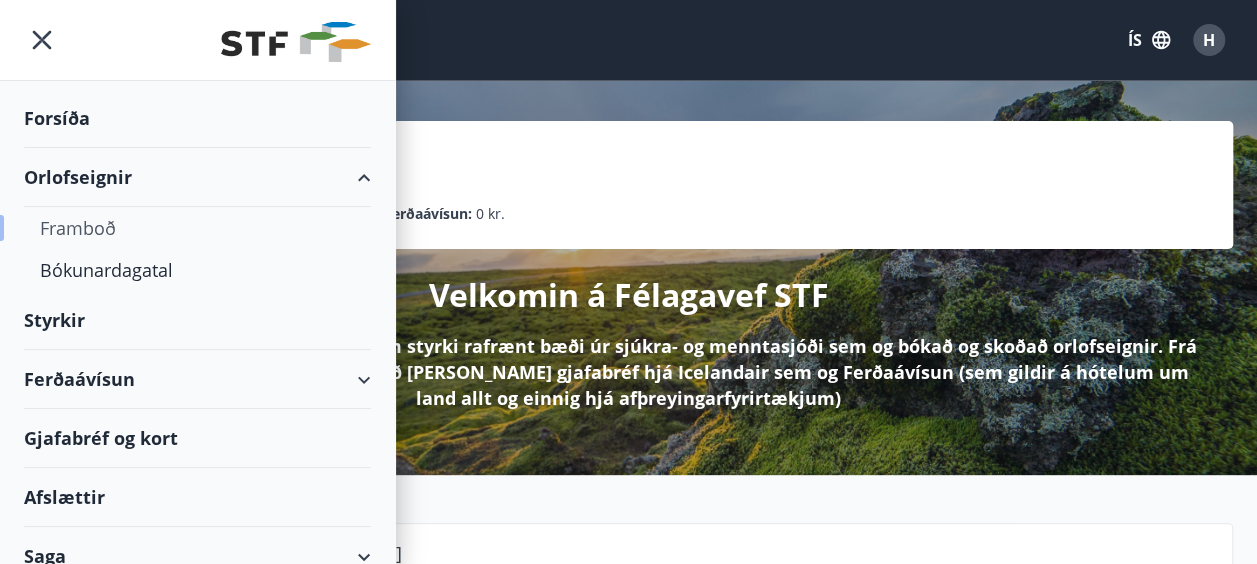 click on "Framboð" at bounding box center (197, 228) 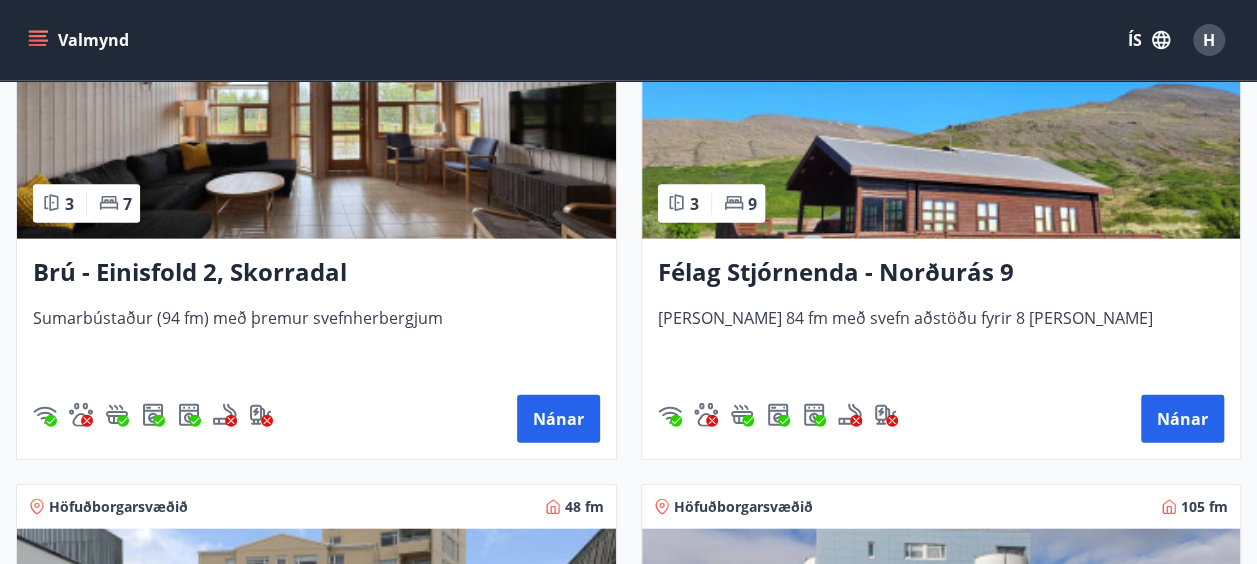 scroll, scrollTop: 2100, scrollLeft: 0, axis: vertical 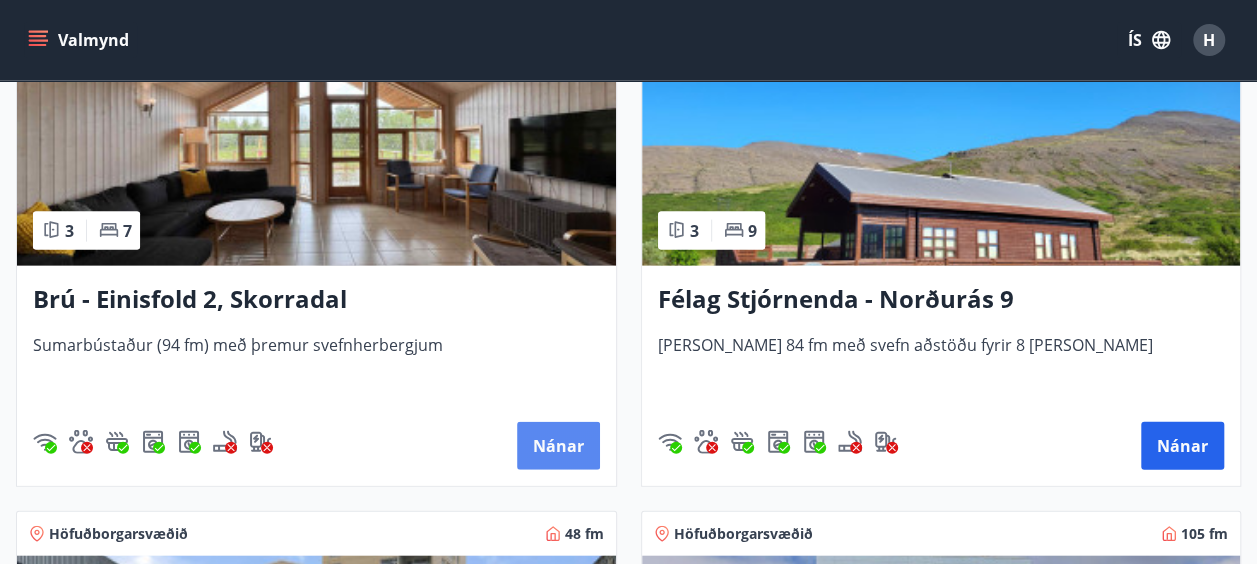click on "Nánar" at bounding box center [558, 446] 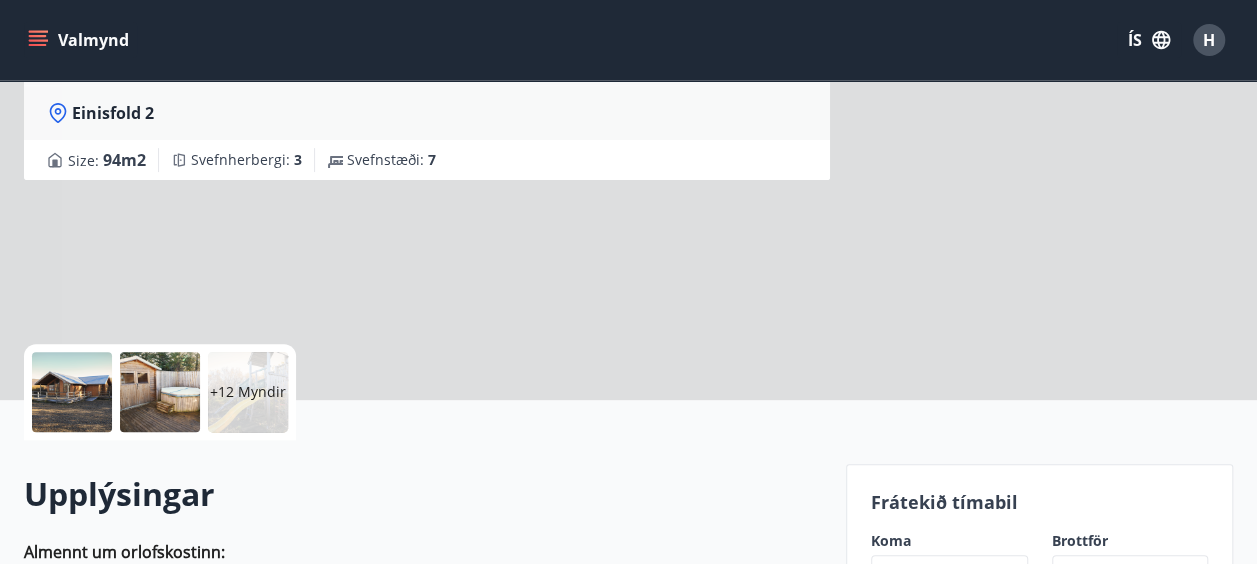 scroll, scrollTop: 400, scrollLeft: 0, axis: vertical 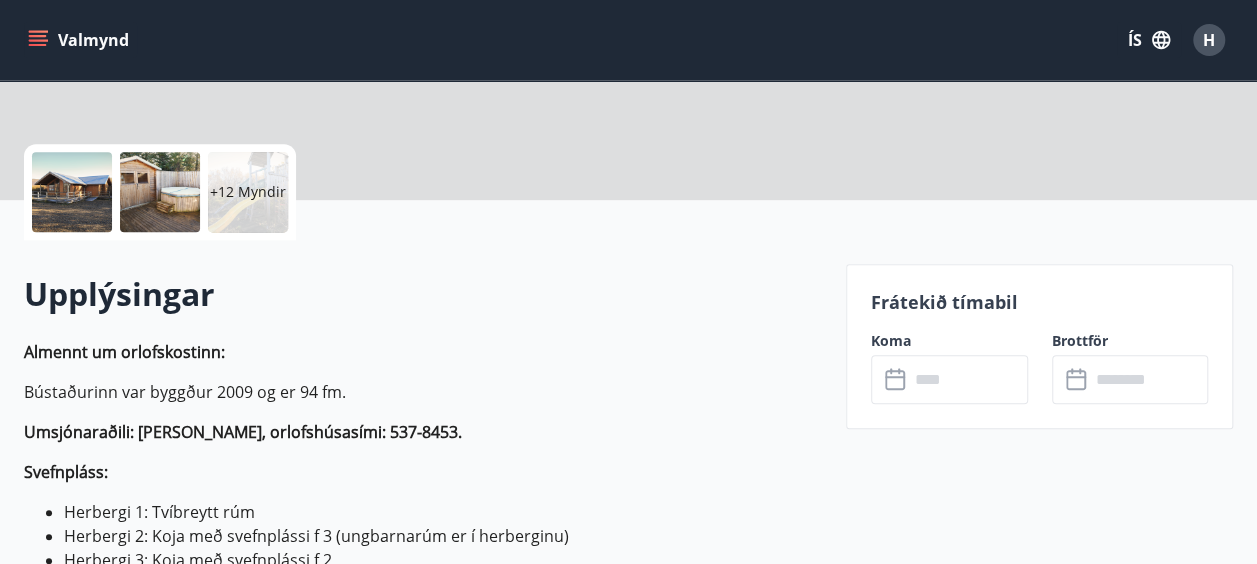 click at bounding box center [968, 379] 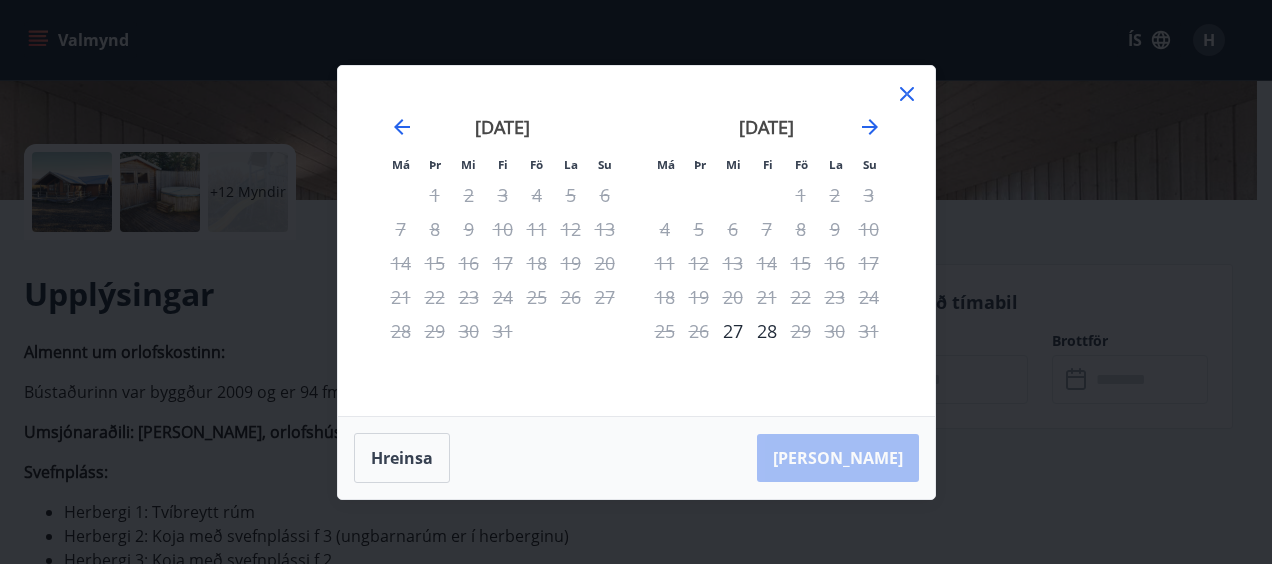 click 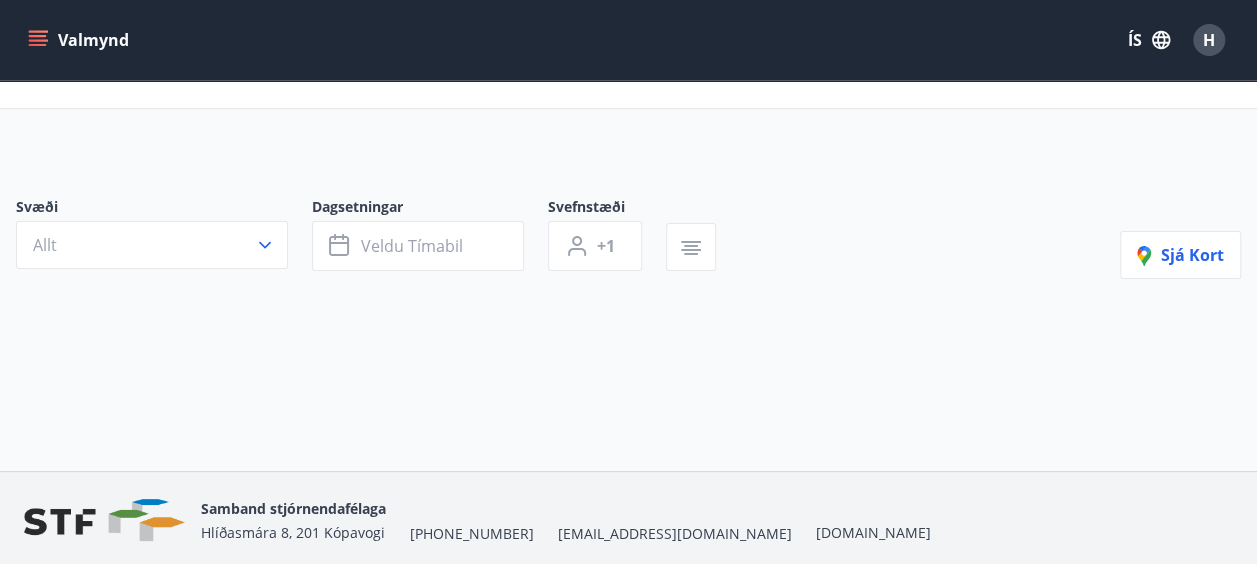 scroll, scrollTop: 0, scrollLeft: 0, axis: both 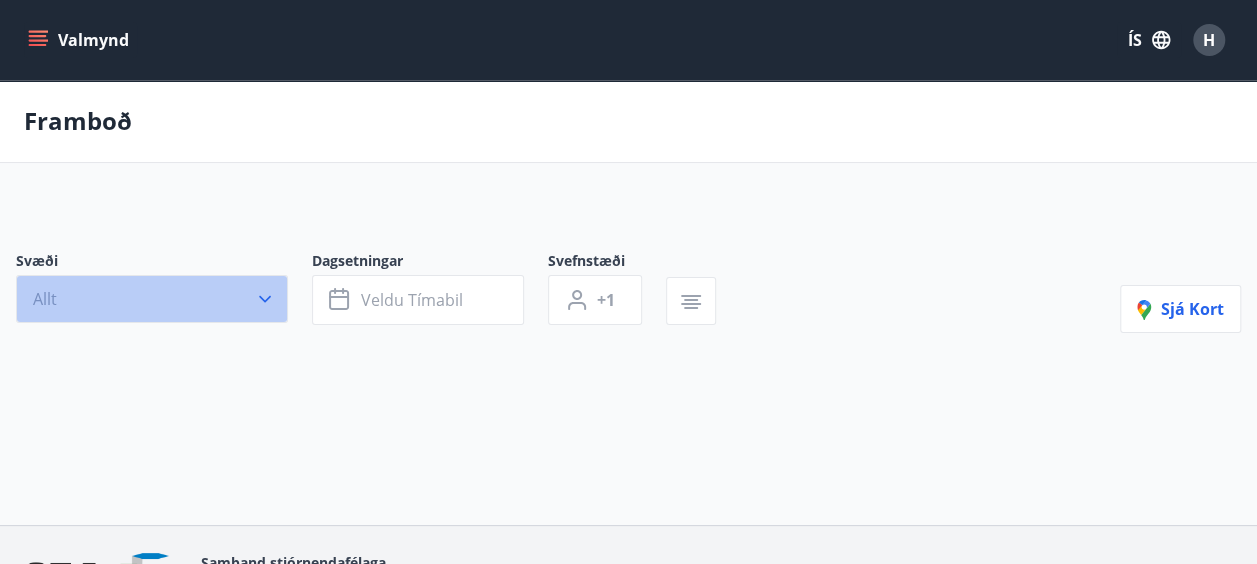 click 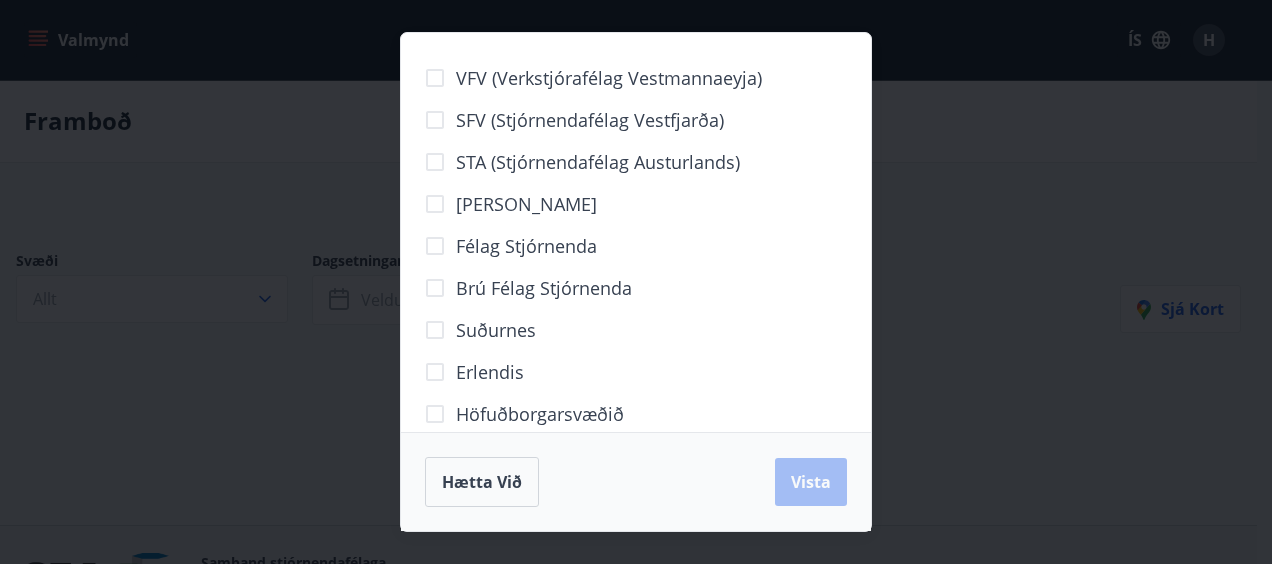 click on "VFV (Verkstjórafélag Vestmannaeyja) SFV (Stjórnendafélag Vestfjarða) STA (Stjórnendafélag Austurlands) Berg Félag stjórnenda Brú félag stjórnenda Suðurnes Erlendis Höfuðborgarsvæðið Vestfirðir Vesturland Norðurland Austurland Suðurland Hætta við Vista" at bounding box center (636, 282) 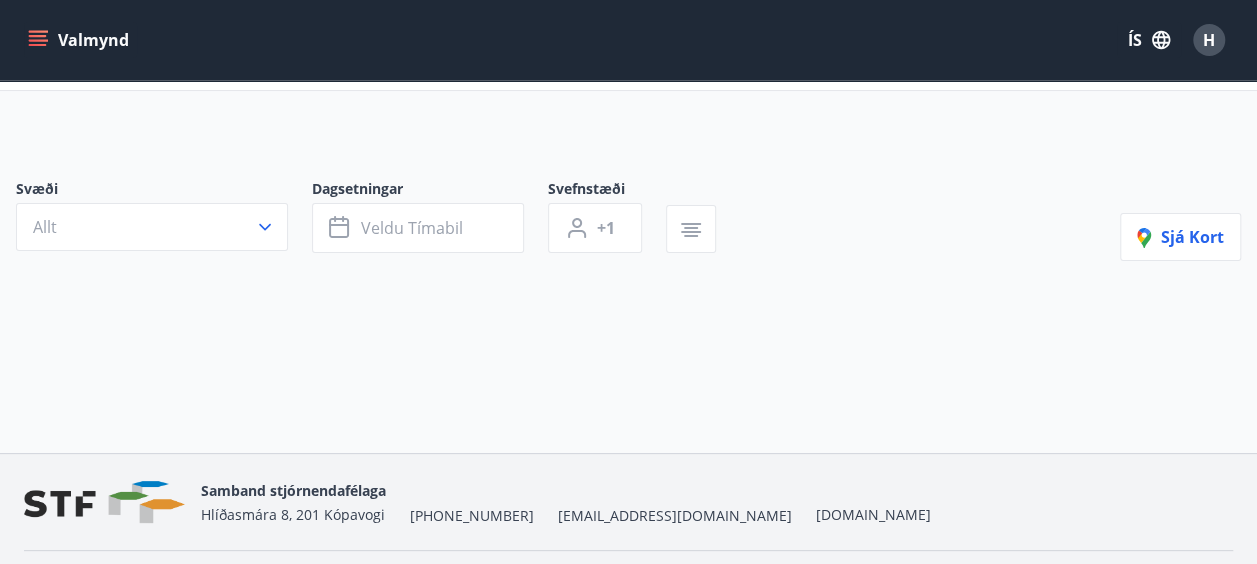 scroll, scrollTop: 0, scrollLeft: 0, axis: both 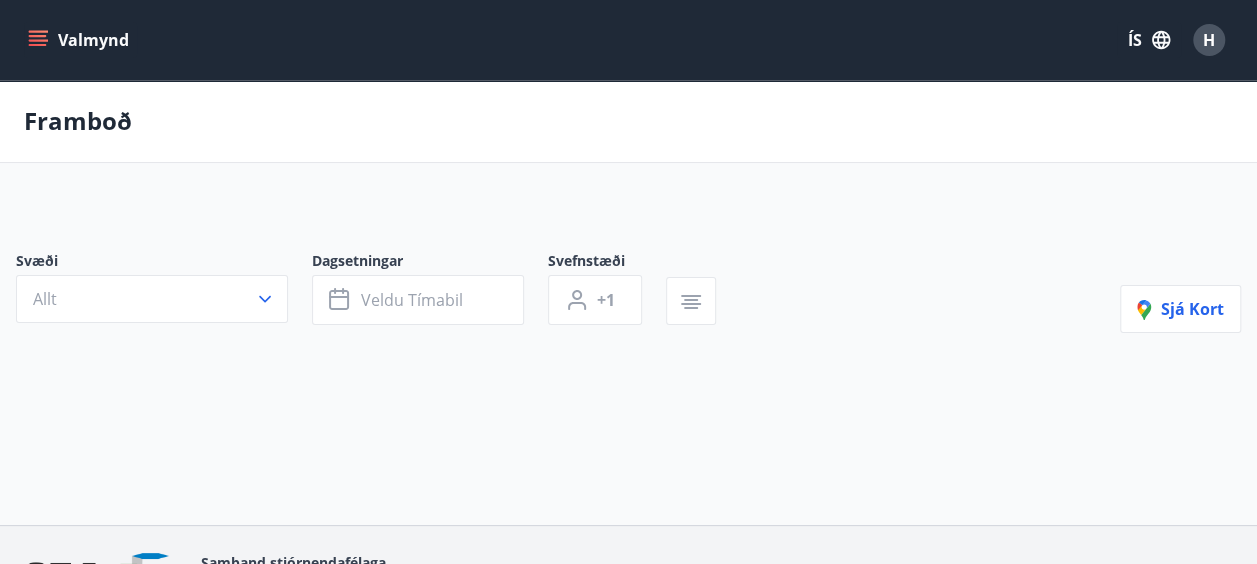click on "Framboð" at bounding box center (78, 121) 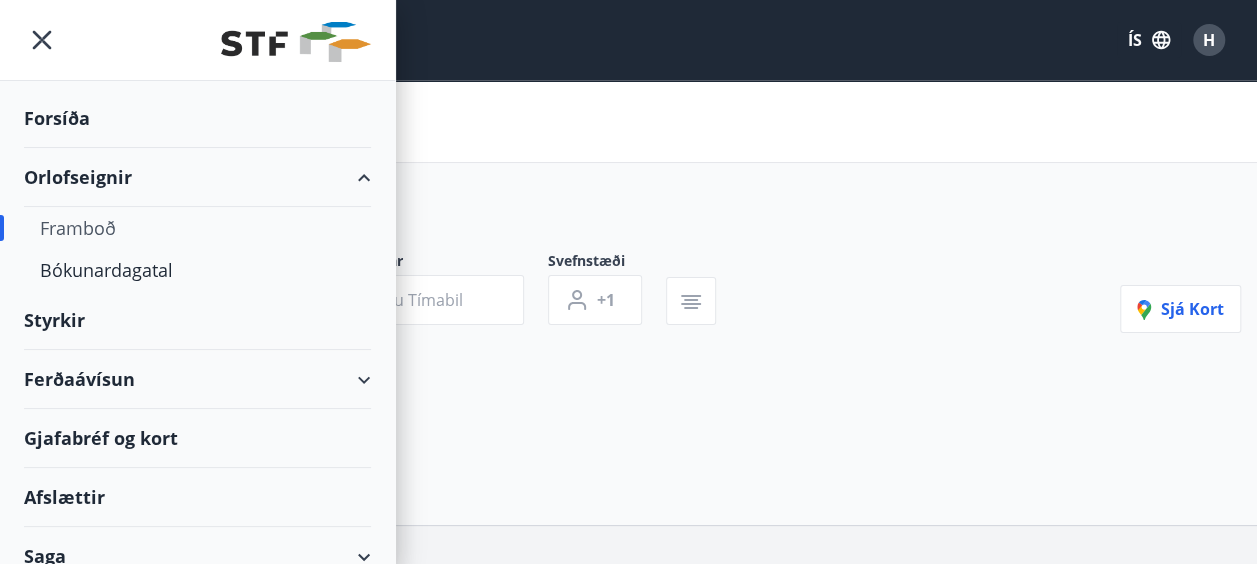 click on "Framboð" at bounding box center (197, 228) 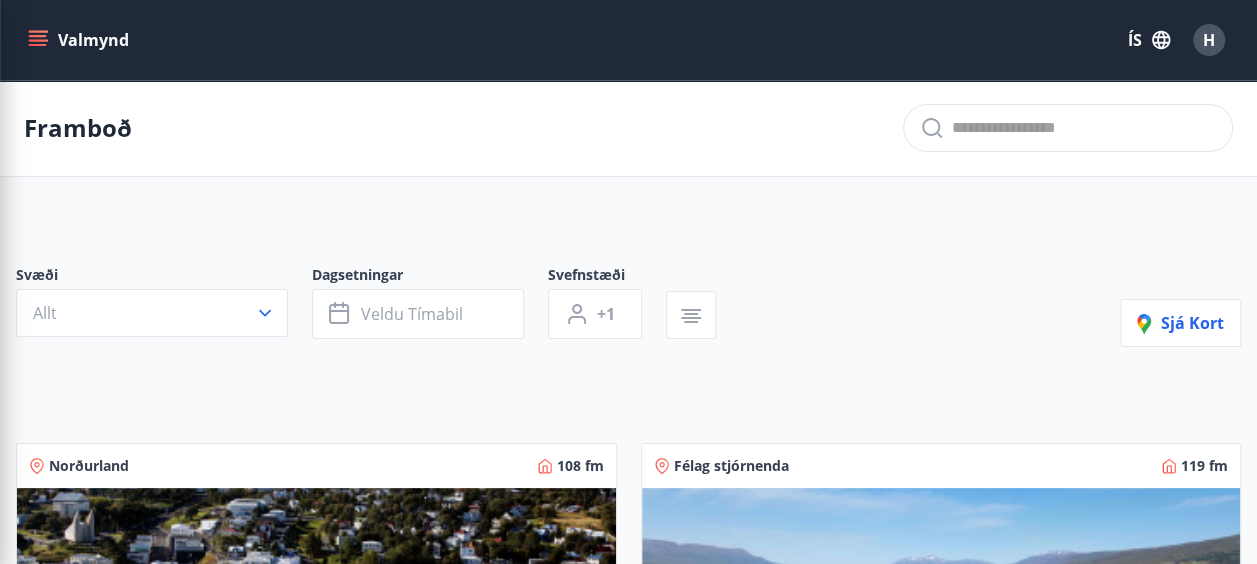 click on "Svæði Allt Dagsetningar Veldu tímabil Svefnstæði +1 Sjá kort Norðurland 108   fm 3 8 Brú - Hrókaland 1, Akureyri Rúmgott hús upp í Hálöndunum. Húsið er 108 fm með svefnaðstöðu fyrir 8 manns. Nánar Félag stjórnenda 119   fm 3 7 Félag Stjórnenda - Austurbrú 10 íb. 201 Íbúðin  er 119,8 fm, 3 herbergi með svefn aðstöðu fyrir 7 manns +  barnarúm. Bílastæði og geymsla í kjallara. Nánar Norðurland 108   fm 3 6 Brú - Hyrnuland 14, Akureyri Húsið er 108 fm með svefn aðstöðu fyrir 6 manns. Nánar Höfuðborgarsvæðið 92   fm 2 6 Berg - Álalind 3, íbúð 307 Húsið er 91 fm með svefn aðstöðu fyrir 6 manns Nánar Norðurland 126   fm 3 6 STA - Akureyri Hulduholt 12 Húsið er 126 fm með svefn aðstöðu fyrir 6 manns Nánar Norðurland 108   fm 3 9 Brú - Hrafnaland 1, Akureyri (gæludýr velkomin) Rúmgott hús í Hálöndunum. Húsið er 108 fm með svefnaðstöðu fyrir 9 manns. Gæludýr velkomin. Nánar Vesturland 94   fm 3 7 Brú - Einisfold 2, Skorradal 84" at bounding box center [628, 4120] 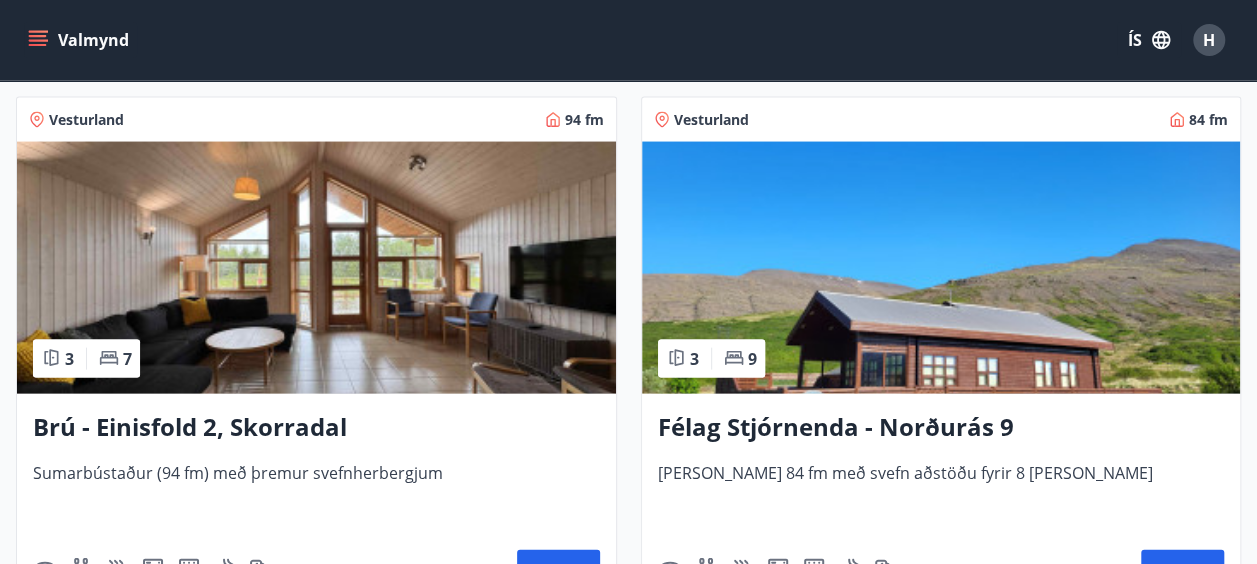 scroll, scrollTop: 2000, scrollLeft: 0, axis: vertical 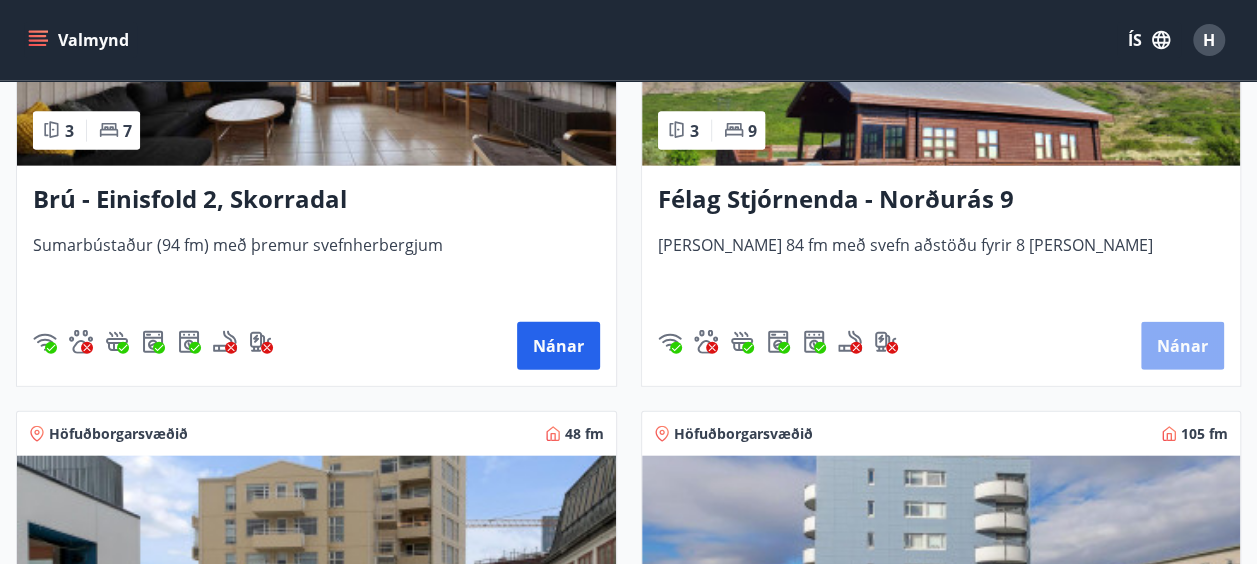 click on "Nánar" at bounding box center [1182, 346] 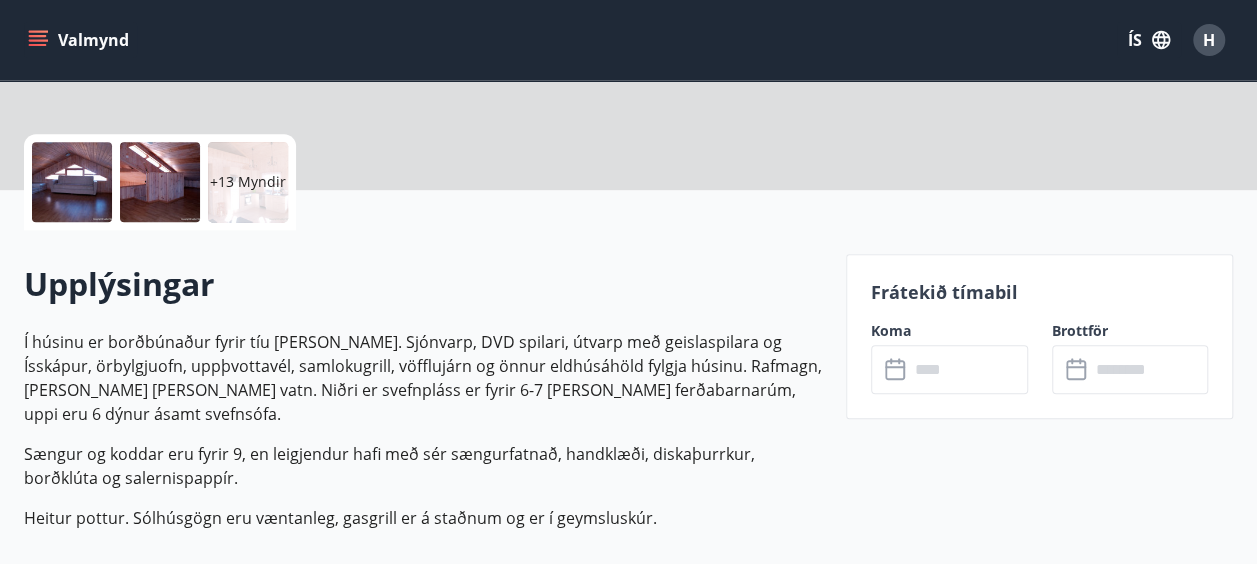 scroll, scrollTop: 500, scrollLeft: 0, axis: vertical 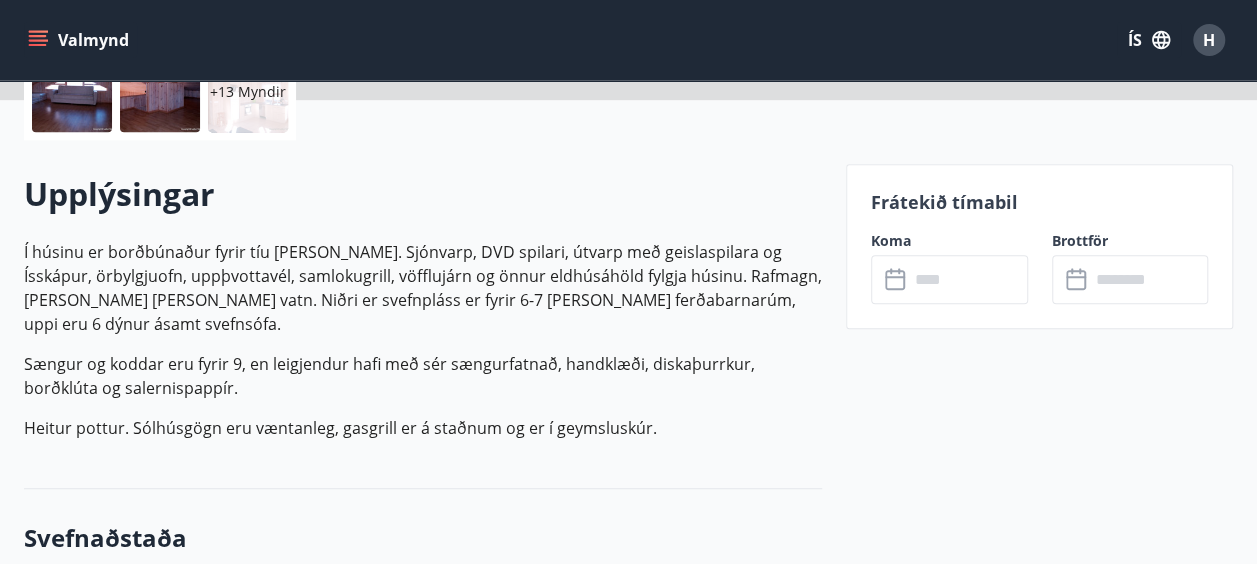 click at bounding box center [968, 279] 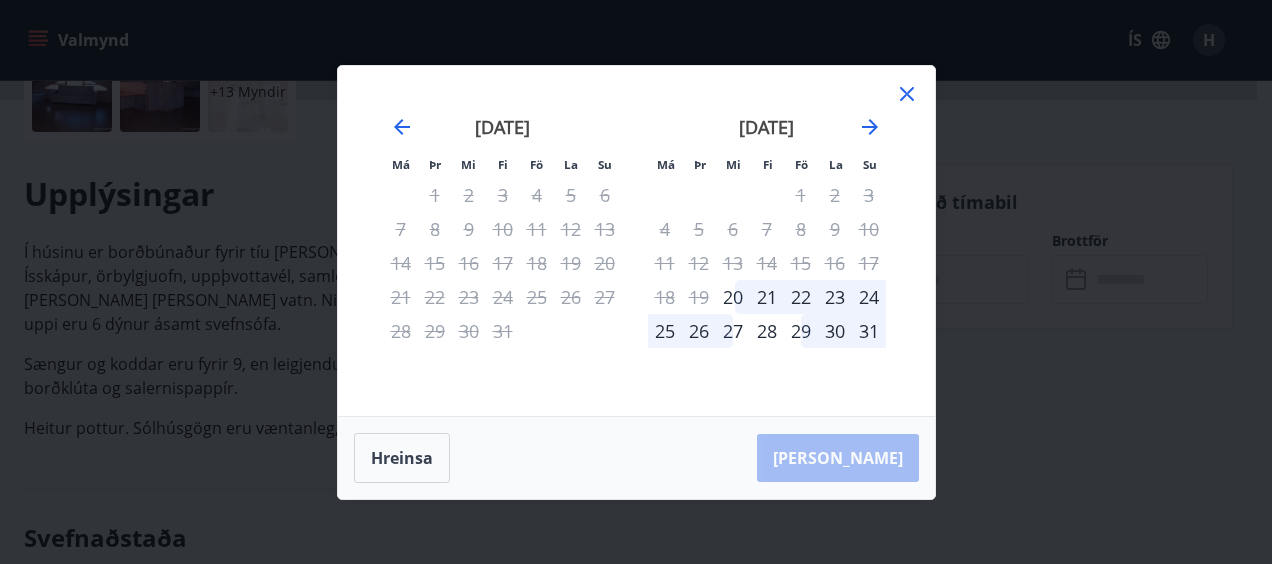 click 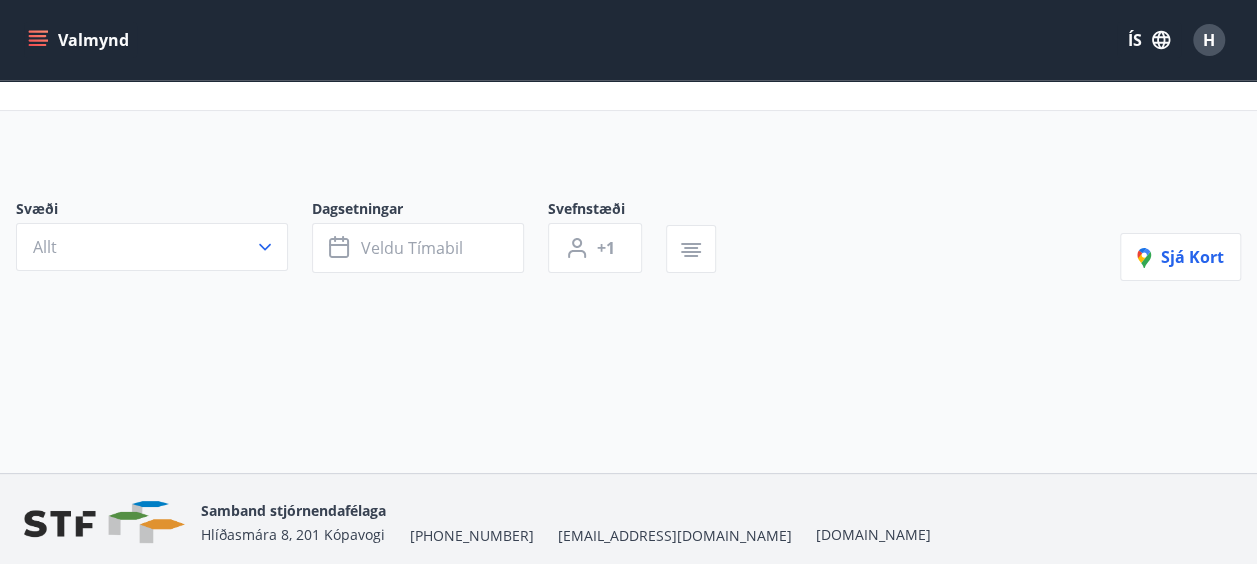 scroll, scrollTop: 127, scrollLeft: 0, axis: vertical 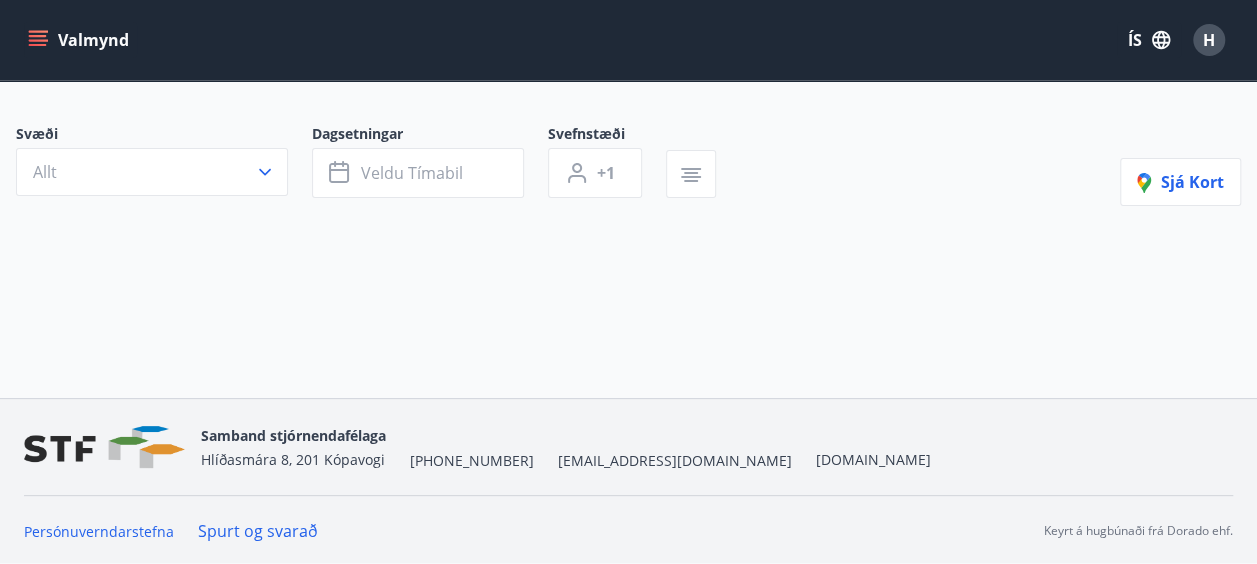 click 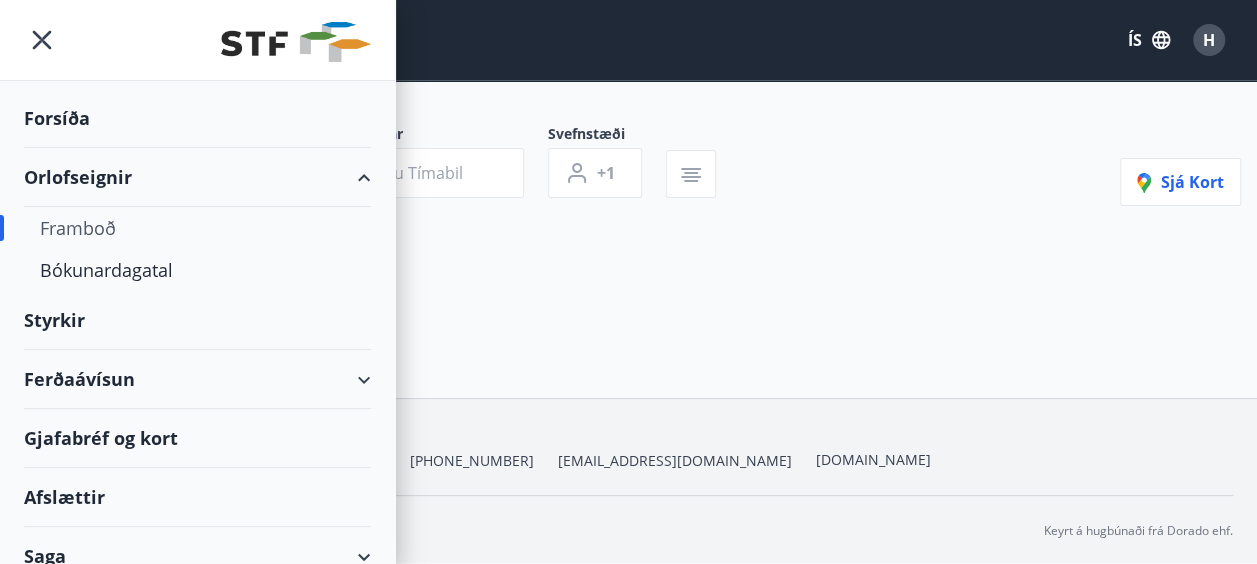 click on "Framboð" at bounding box center (197, 228) 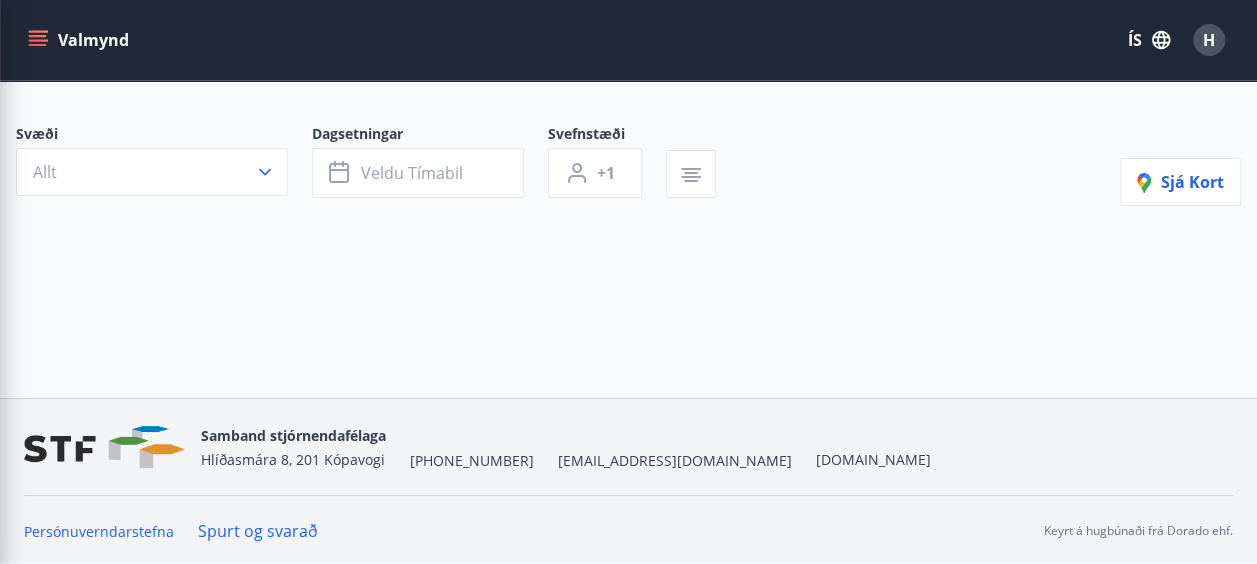 click on "Svæði Allt Dagsetningar Veldu tímabil Svefnstæði +1 Sjá kort" at bounding box center (628, 197) 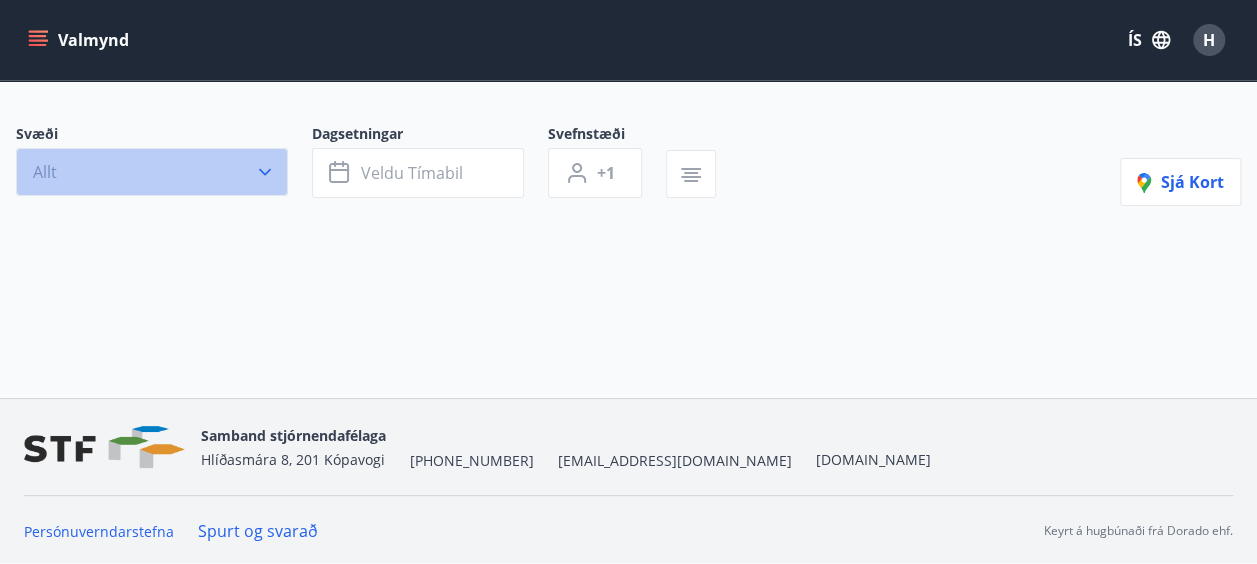 click 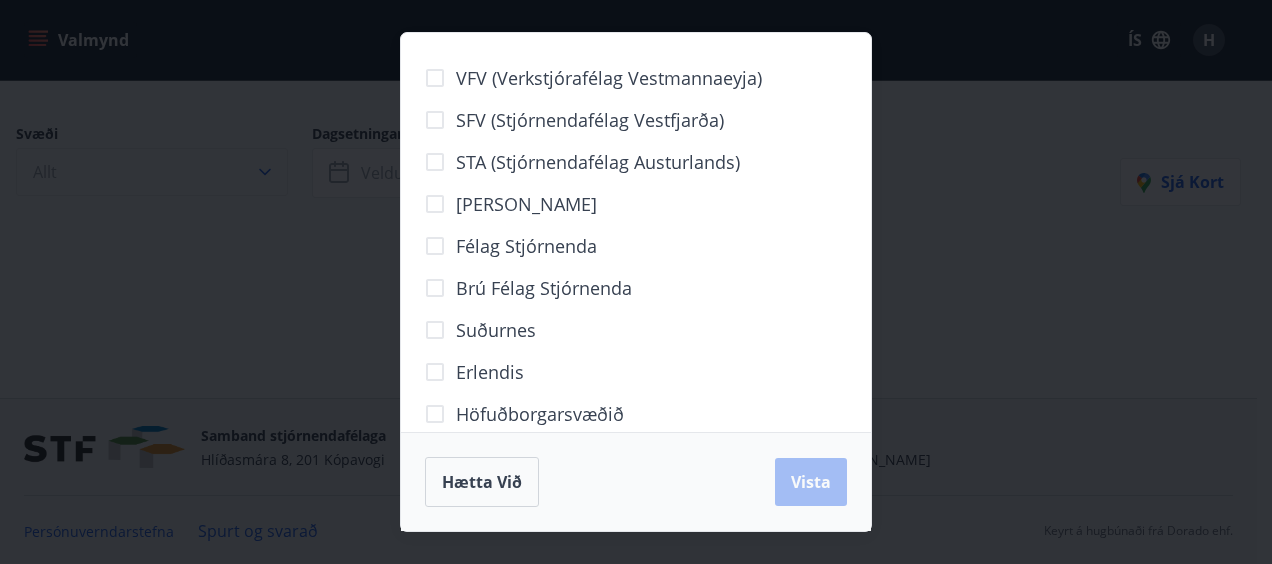 click on "VFV (Verkstjórafélag Vestmannaeyja) SFV (Stjórnendafélag Vestfjarða) STA (Stjórnendafélag Austurlands) Berg Félag stjórnenda Brú félag stjórnenda Suðurnes Erlendis Höfuðborgarsvæðið Vestfirðir Vesturland Norðurland Austurland Suðurland Hætta við Vista" at bounding box center (636, 282) 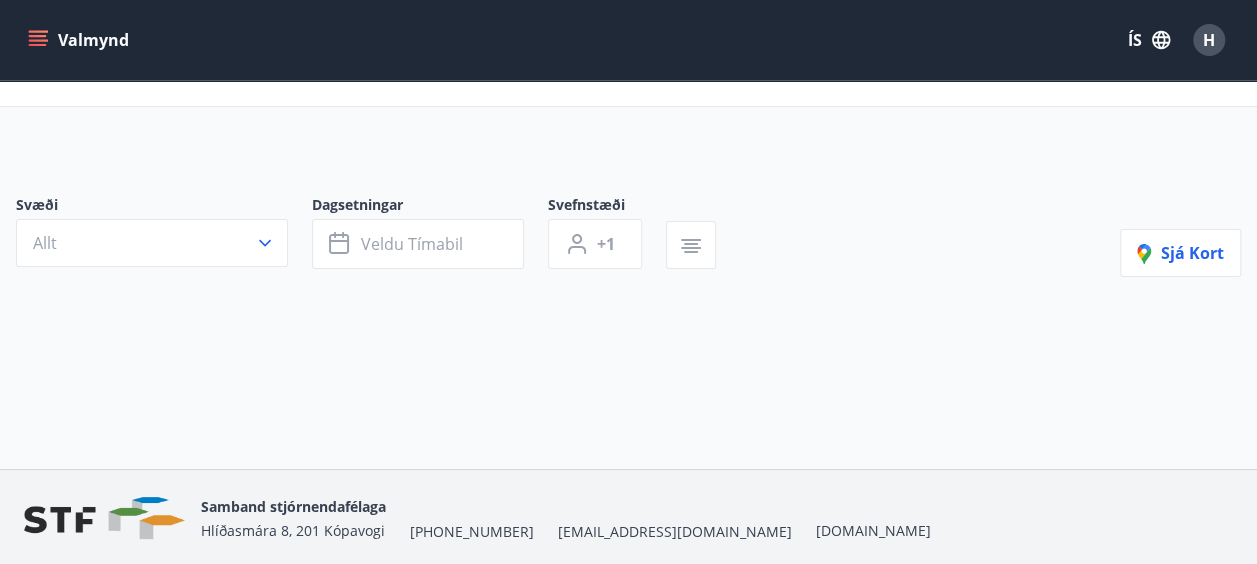 scroll, scrollTop: 0, scrollLeft: 0, axis: both 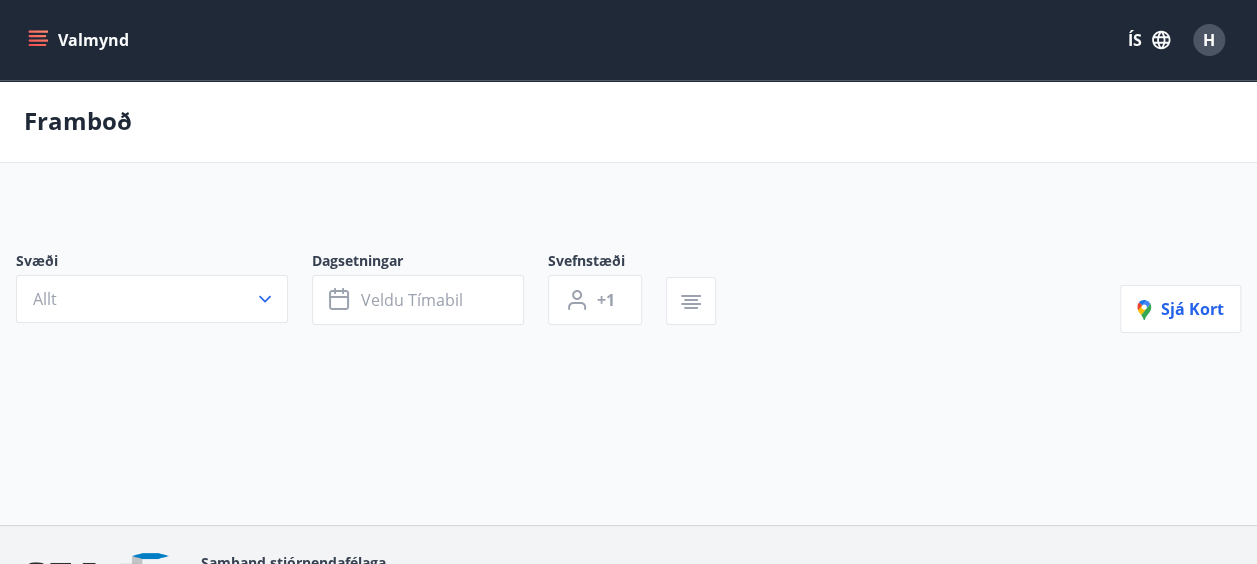 click on "Valmynd ÍS H" at bounding box center [628, 40] 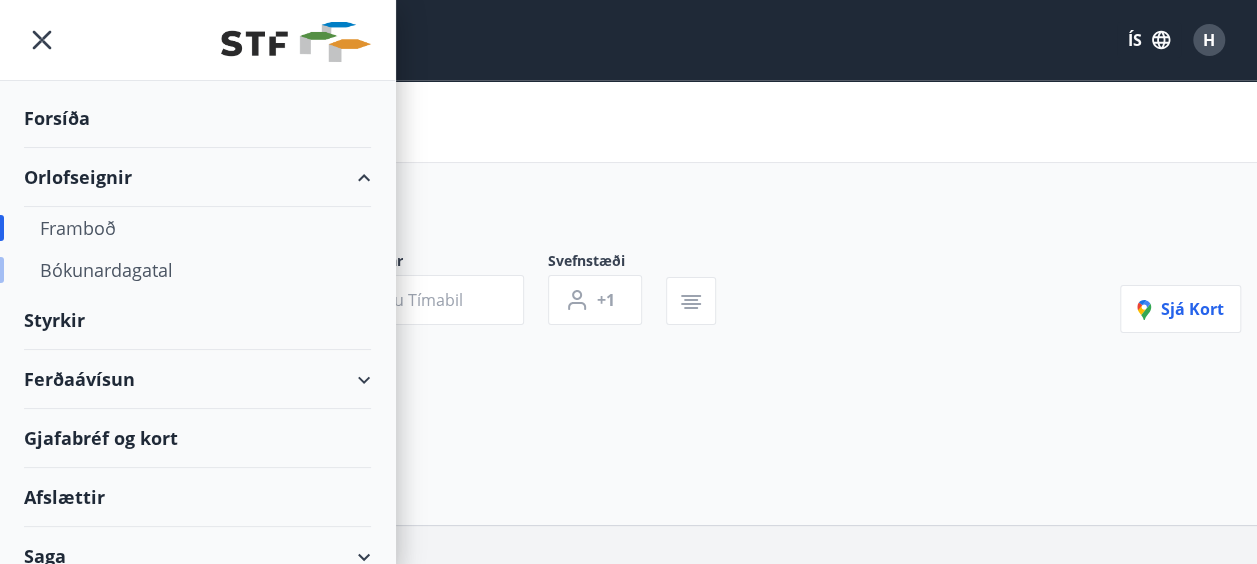 click on "Bókunardagatal" at bounding box center [197, 270] 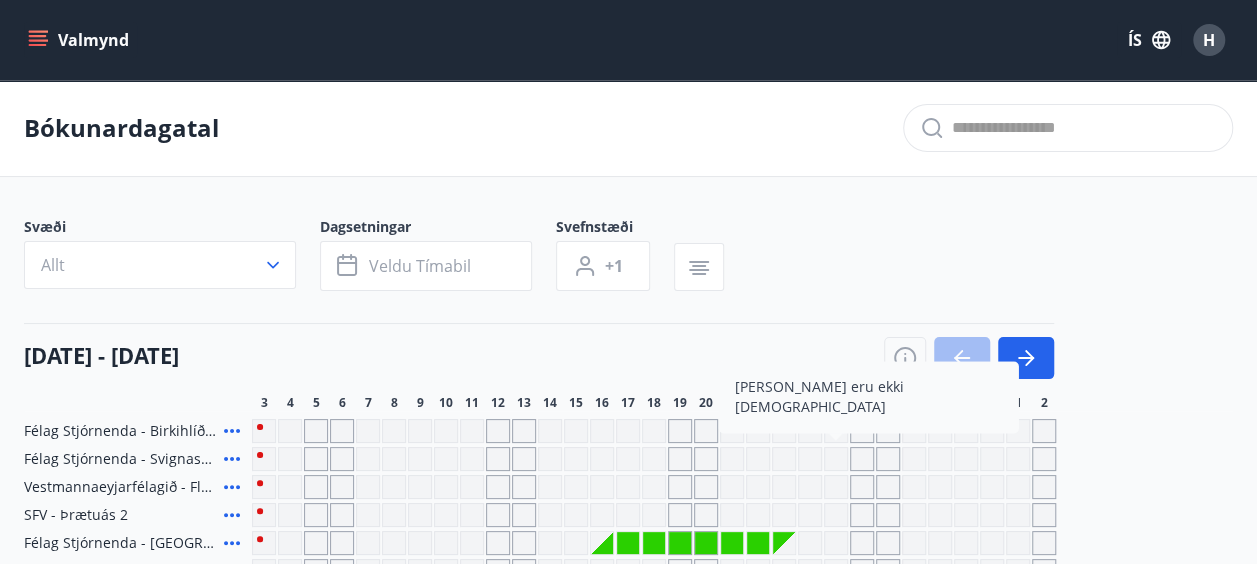 scroll, scrollTop: 100, scrollLeft: 0, axis: vertical 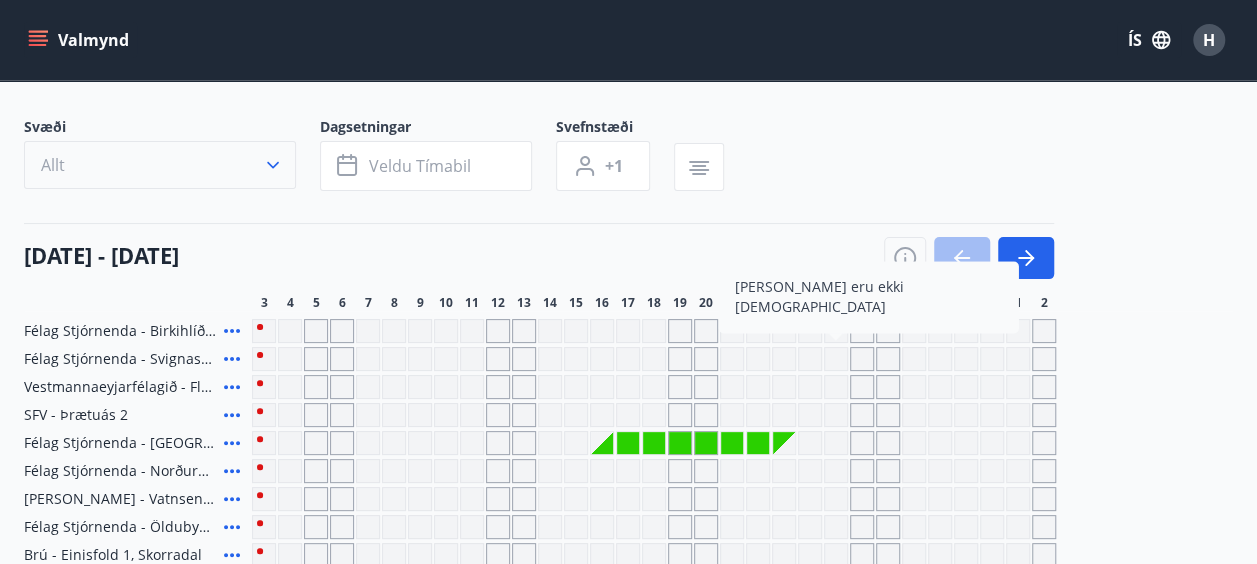 click on "Allt" at bounding box center (160, 165) 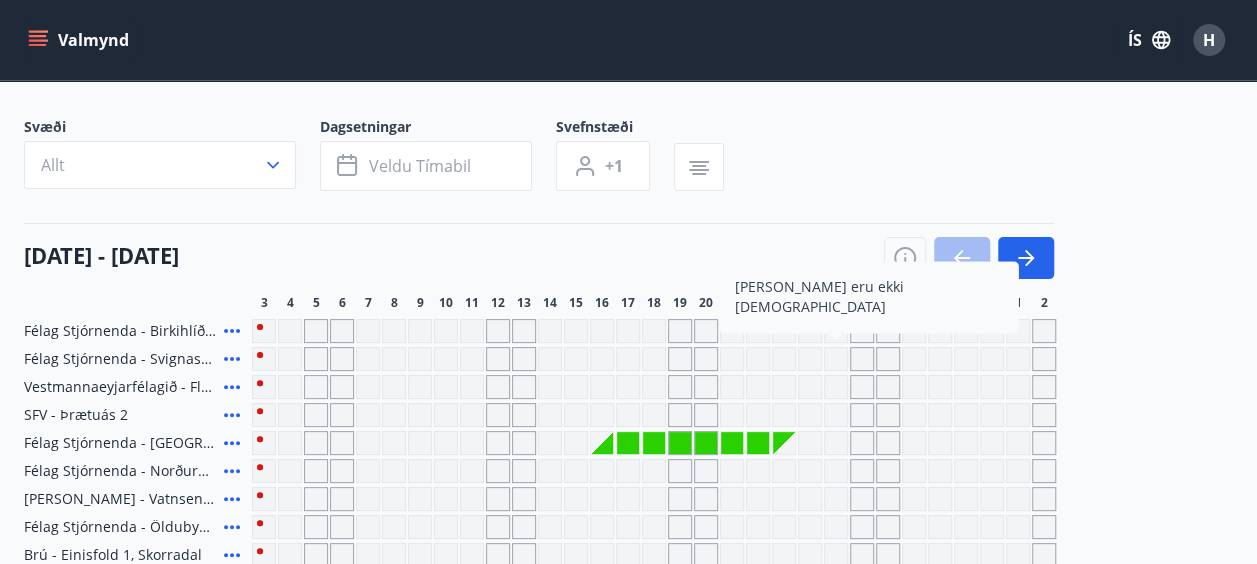 click on "VFV (Verkstjórafélag Vestmannaeyja) SFV (Stjórnendafélag Vestfjarða) STA (Stjórnendafélag Austurlands) Berg Félag stjórnenda Brú félag stjórnenda Suðurnes Erlendis Höfuðborgarsvæðið Vestfirðir Vesturland Norðurland Austurland Suðurland Hætta við Vista" at bounding box center [628, 282] 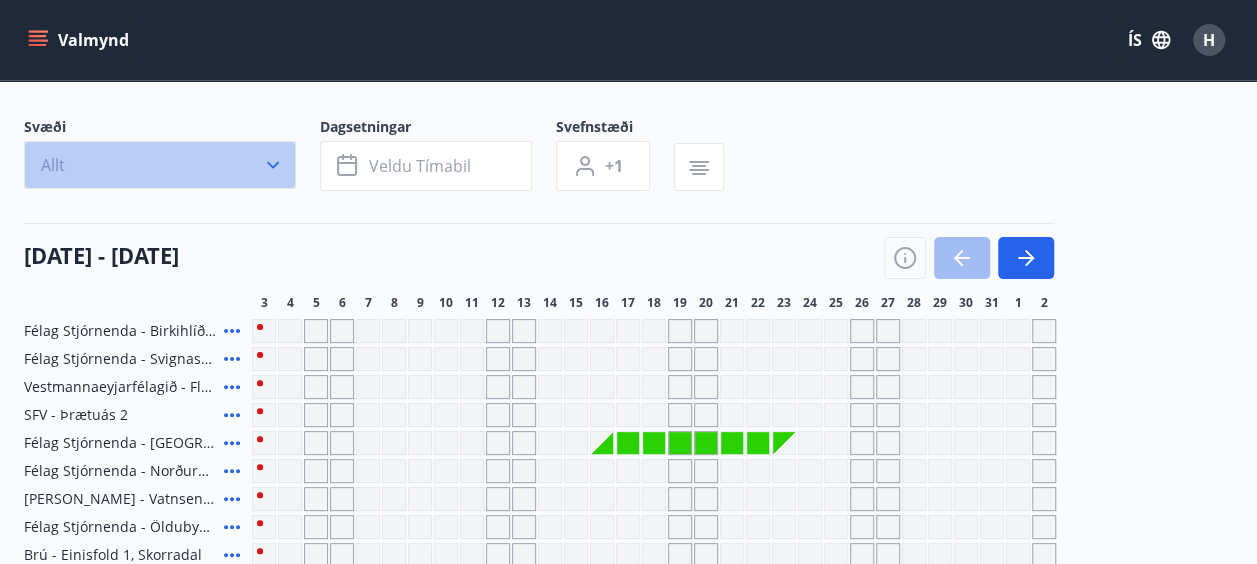 click 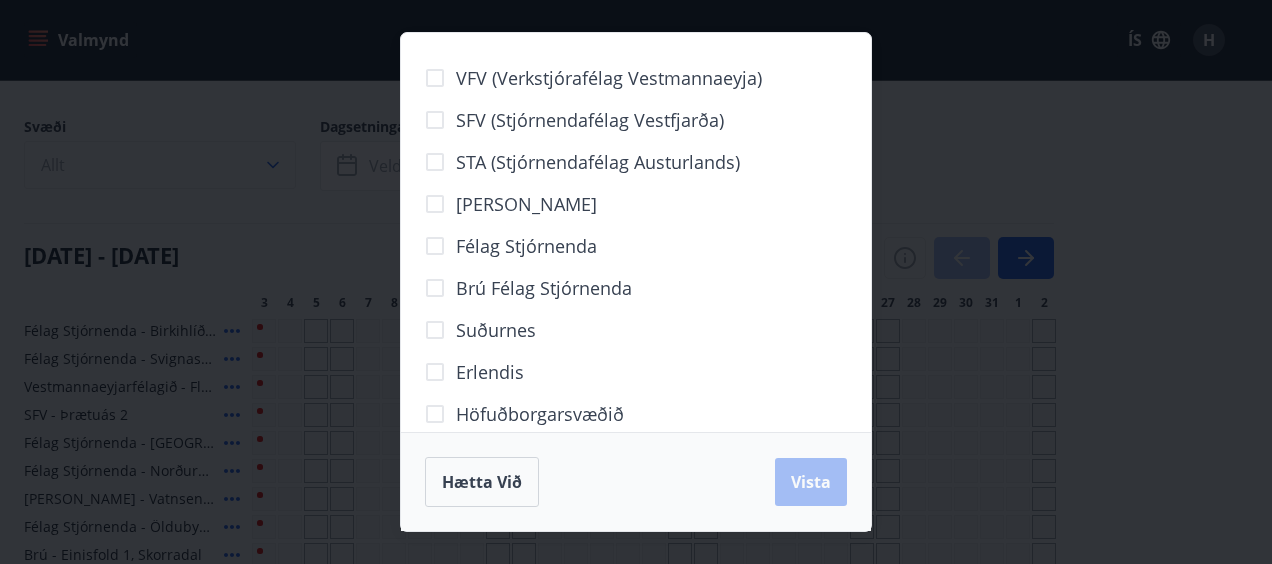 click on "VFV (Verkstjórafélag Vestmannaeyja) SFV (Stjórnendafélag Vestfjarða) STA (Stjórnendafélag Austurlands) Berg Félag stjórnenda Brú félag stjórnenda Suðurnes Erlendis Höfuðborgarsvæðið Vestfirðir Vesturland Norðurland Austurland Suðurland Hætta við Vista" at bounding box center [636, 282] 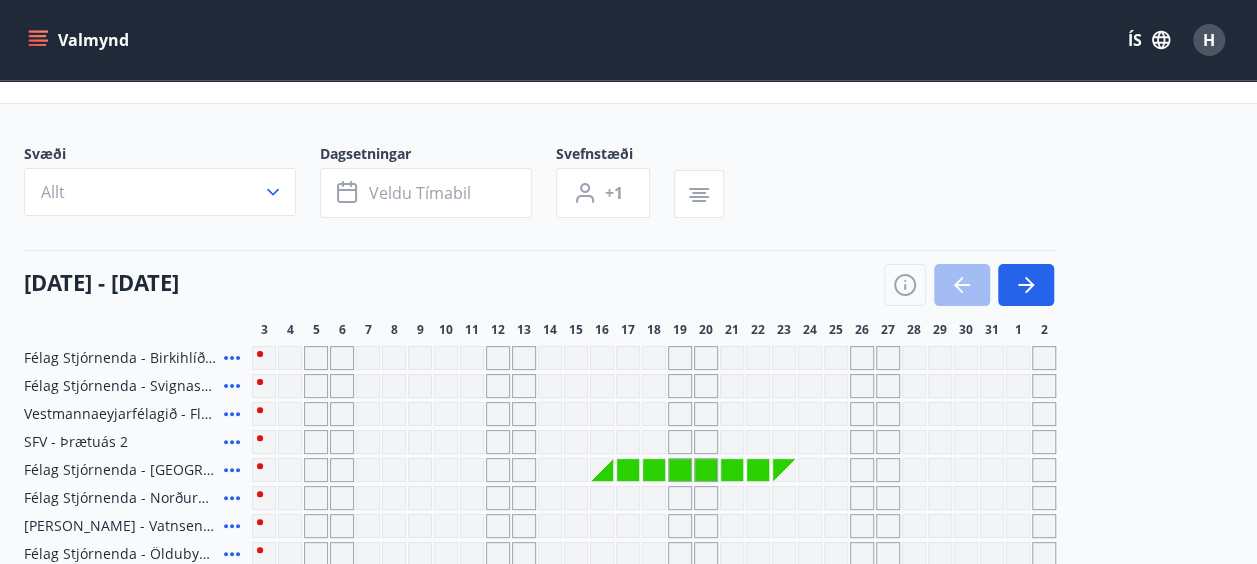 scroll, scrollTop: 100, scrollLeft: 0, axis: vertical 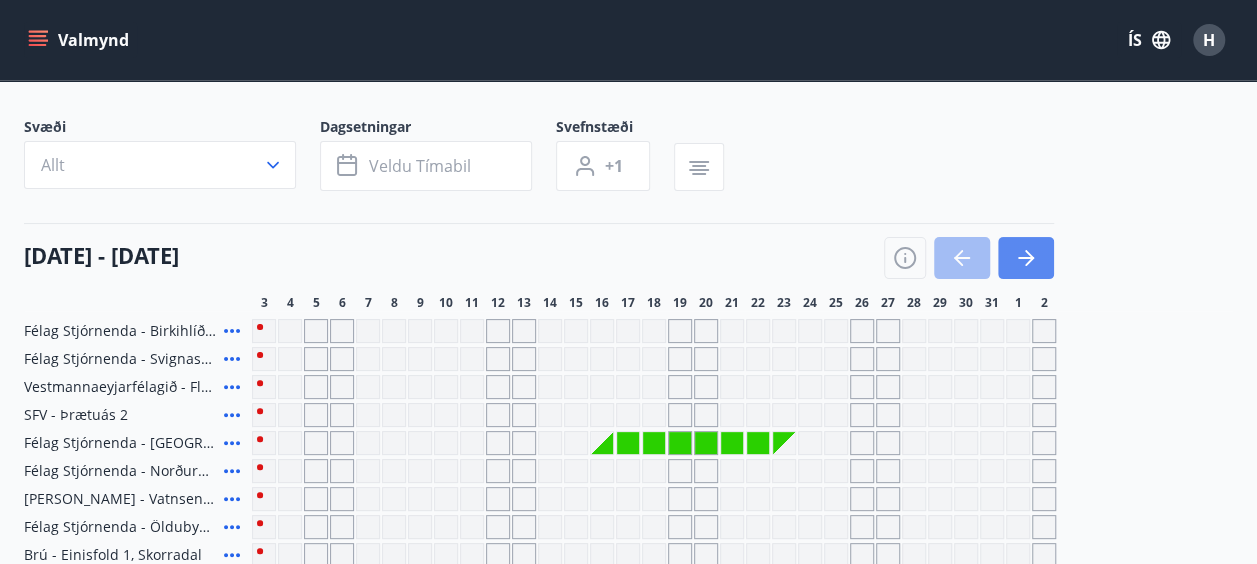 click 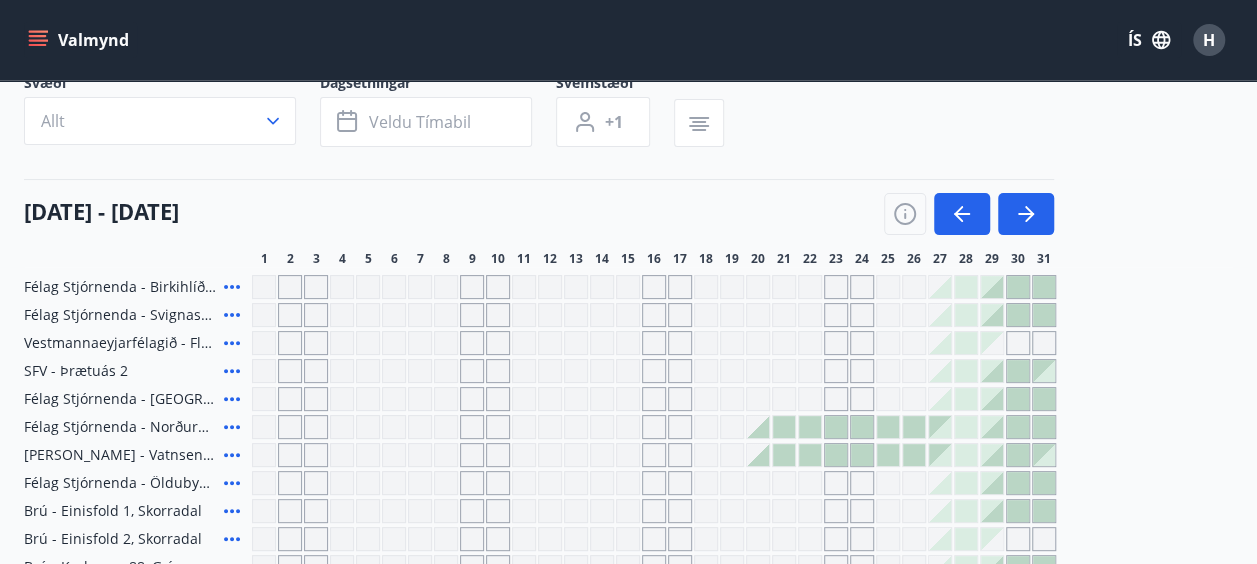 scroll, scrollTop: 100, scrollLeft: 0, axis: vertical 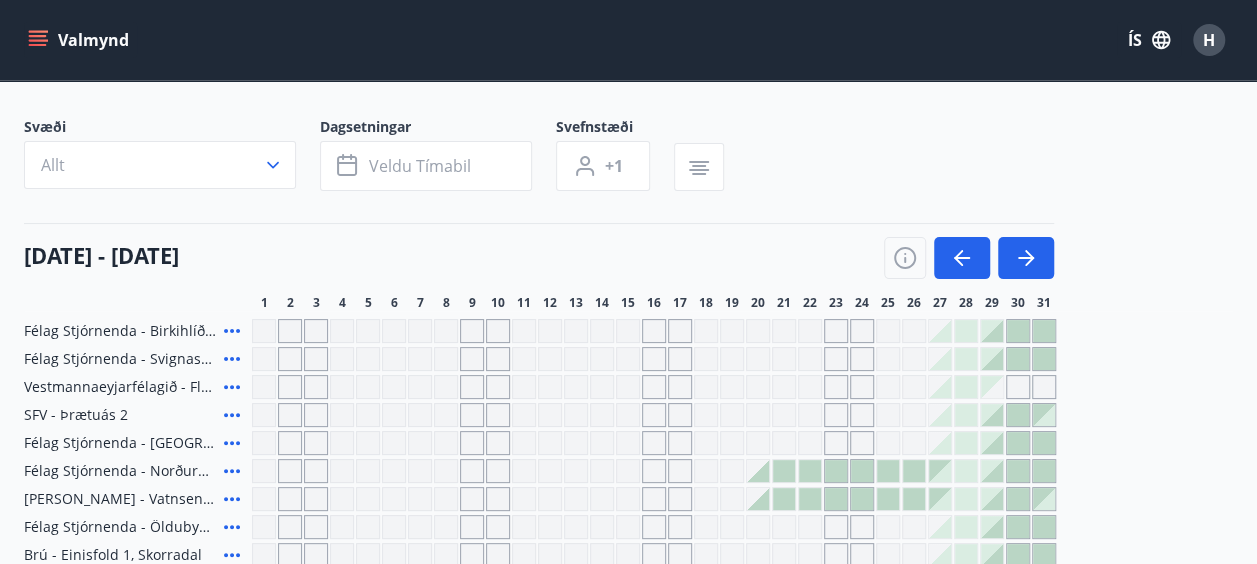 click at bounding box center (264, 331) 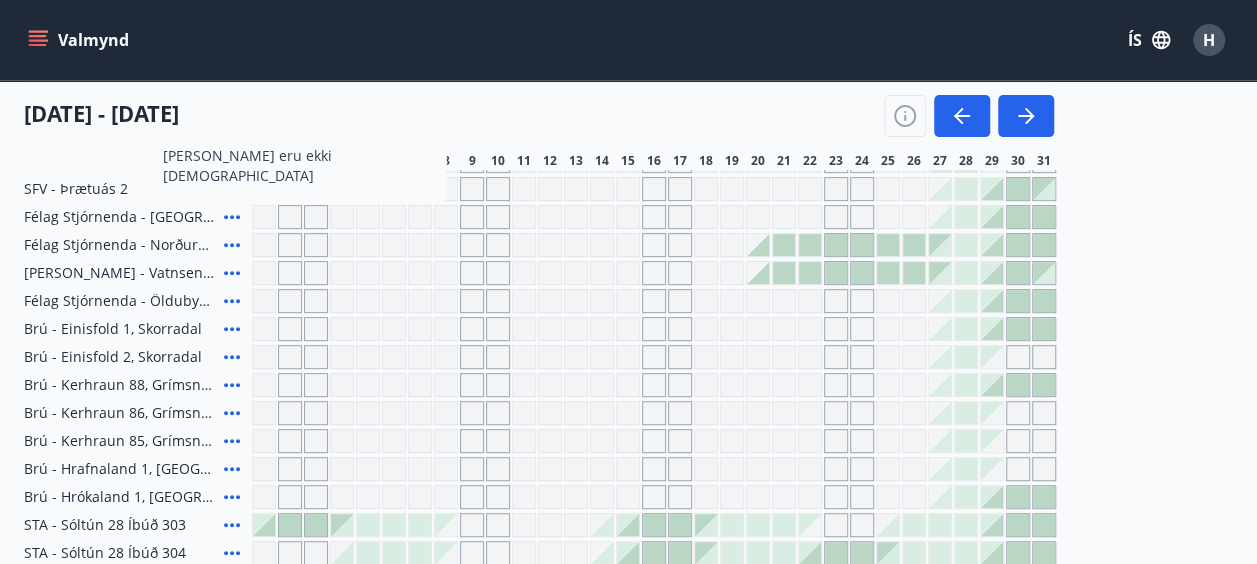 scroll, scrollTop: 281, scrollLeft: 0, axis: vertical 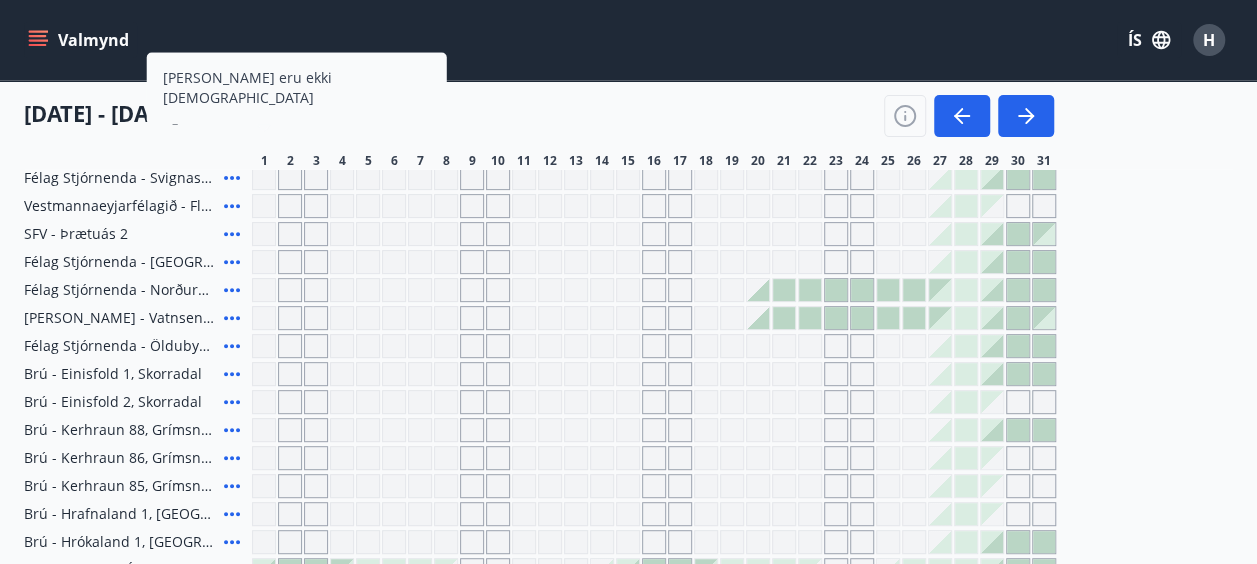 click 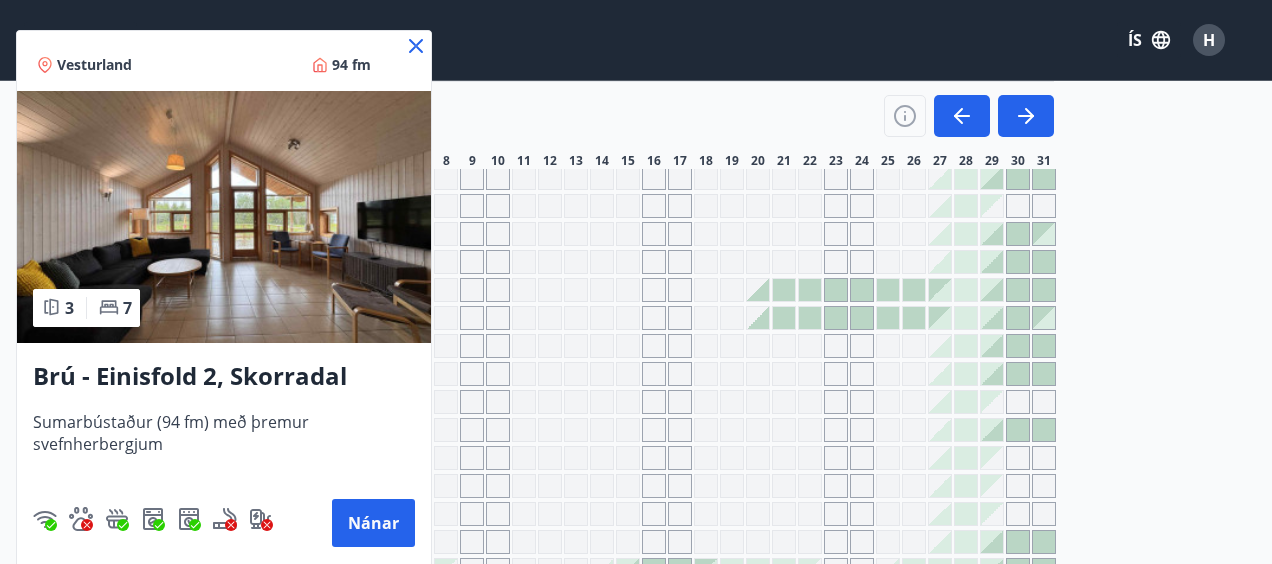 click 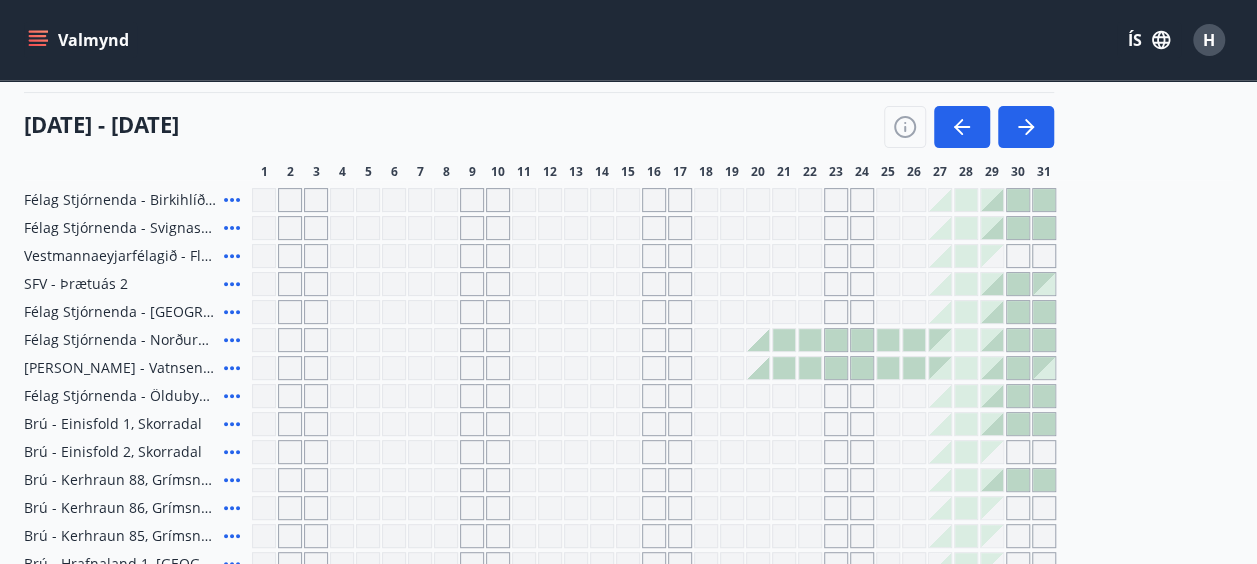 scroll, scrollTop: 200, scrollLeft: 0, axis: vertical 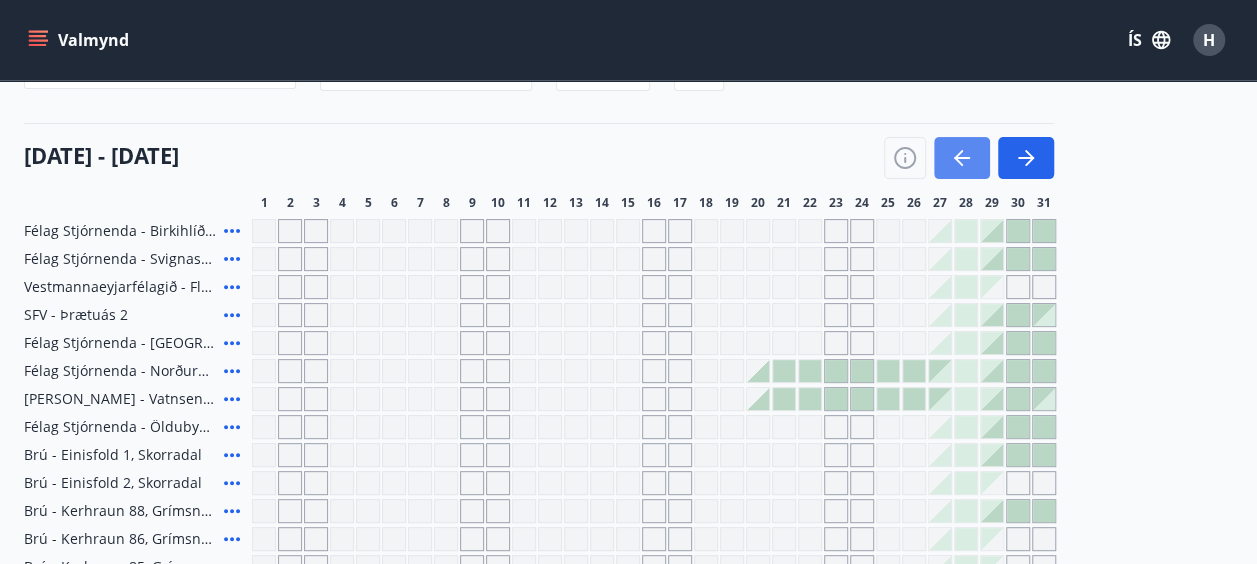 click 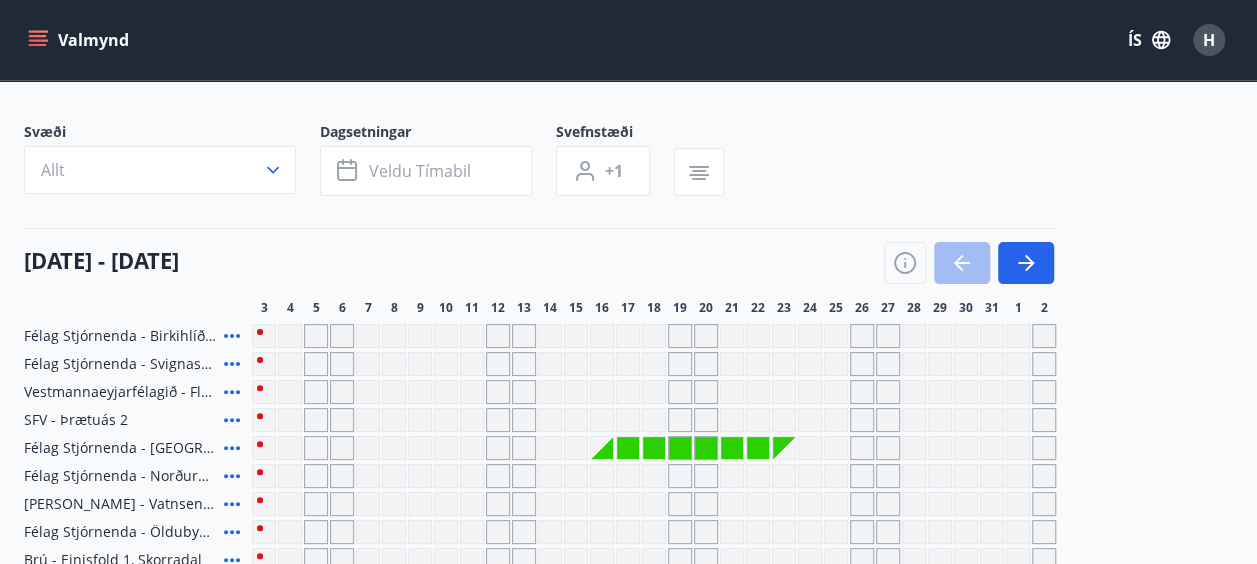 scroll, scrollTop: 0, scrollLeft: 0, axis: both 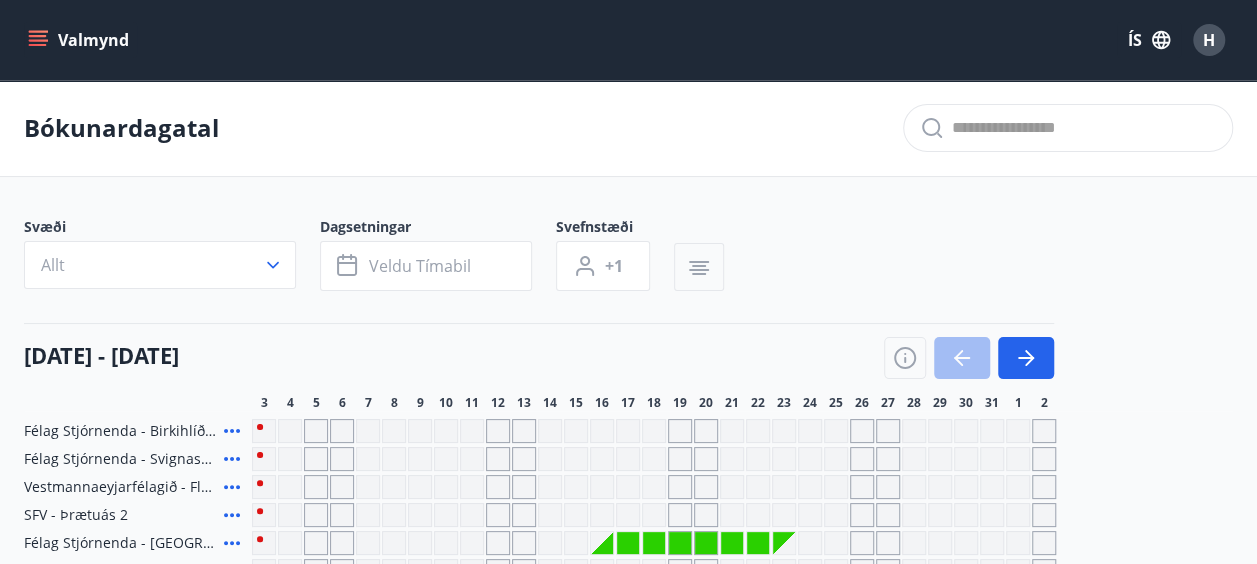 click 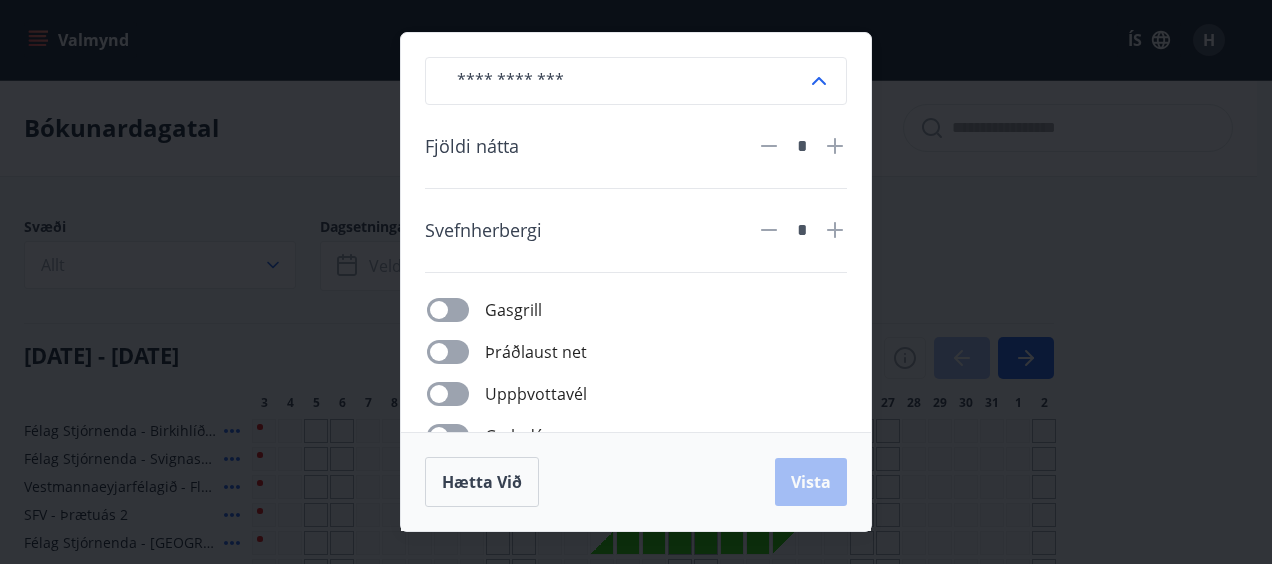 click on "​ Fjöldi nátta * Svefnherbergi * Gasgrill Þráðlaust net Uppþvottavél Gæludýr Þurrkari Heitur pottur Þvottavél Aðgengi fyrir hjólastól Hleðslustöð fyrir rafbíla Hætta við Vista" at bounding box center (636, 282) 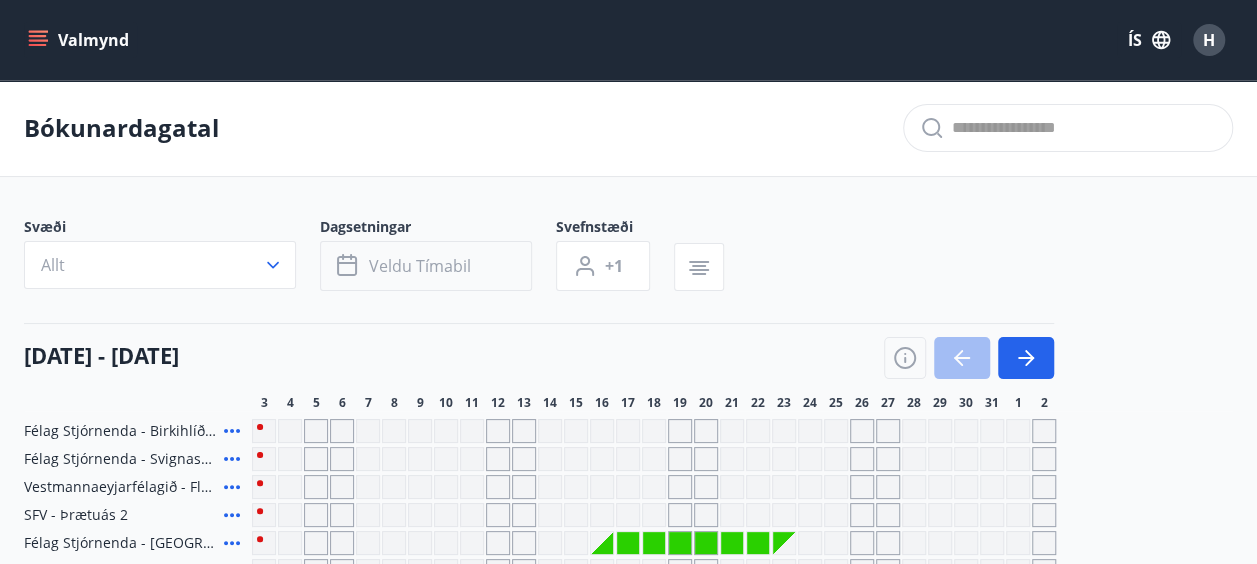 click on "Veldu tímabil" at bounding box center (420, 266) 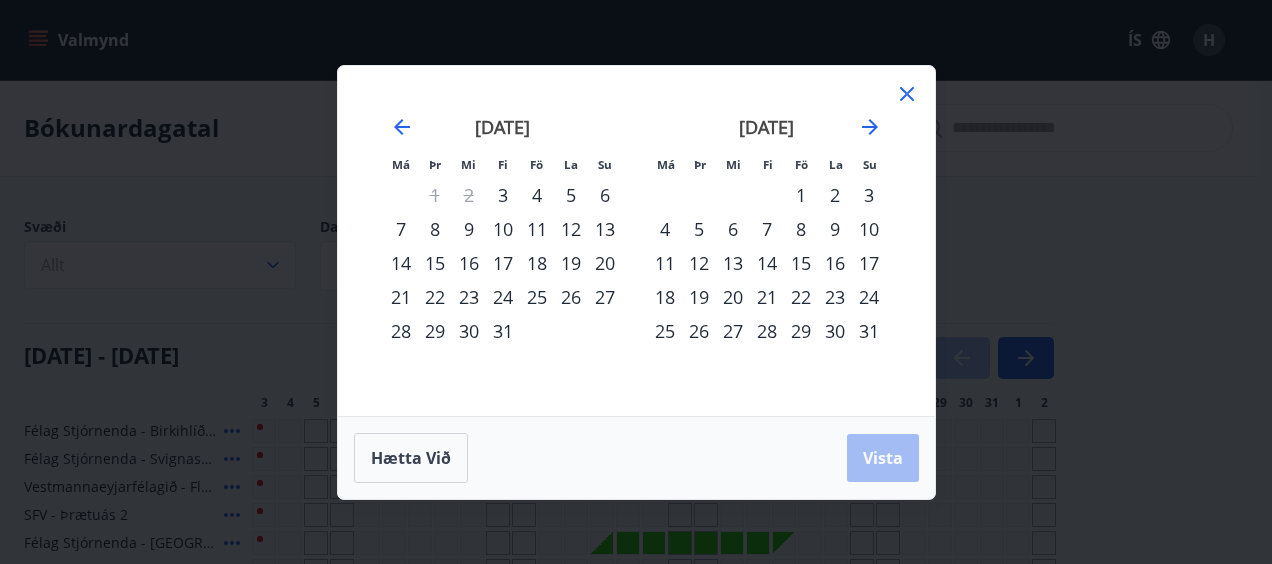 click on "1" at bounding box center (801, 195) 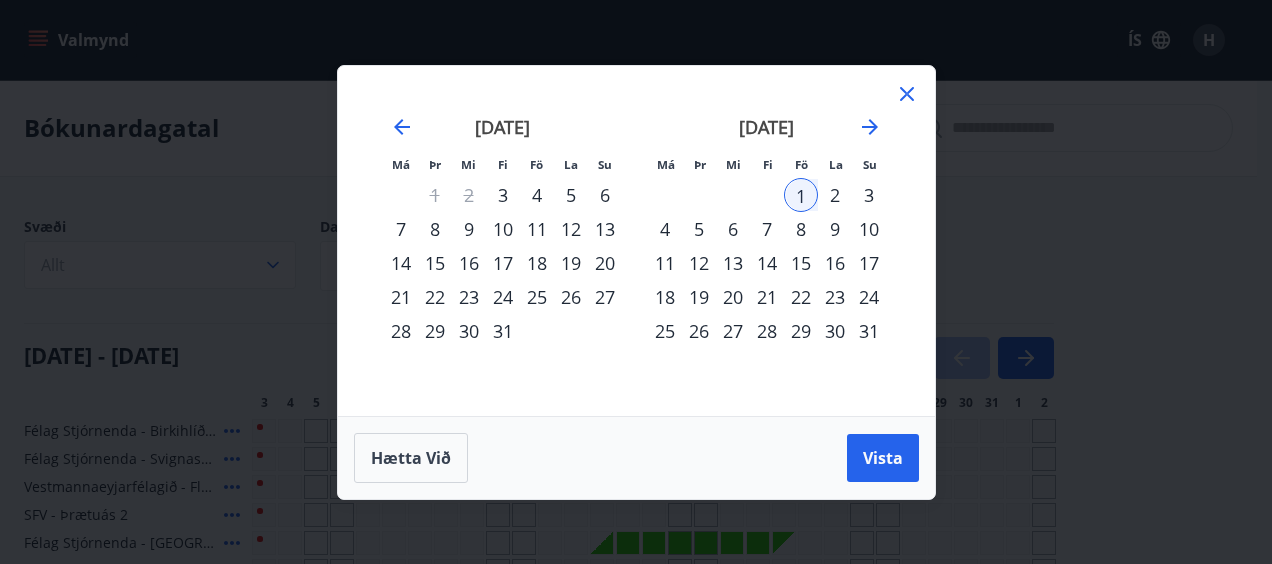 click on "4" at bounding box center [665, 229] 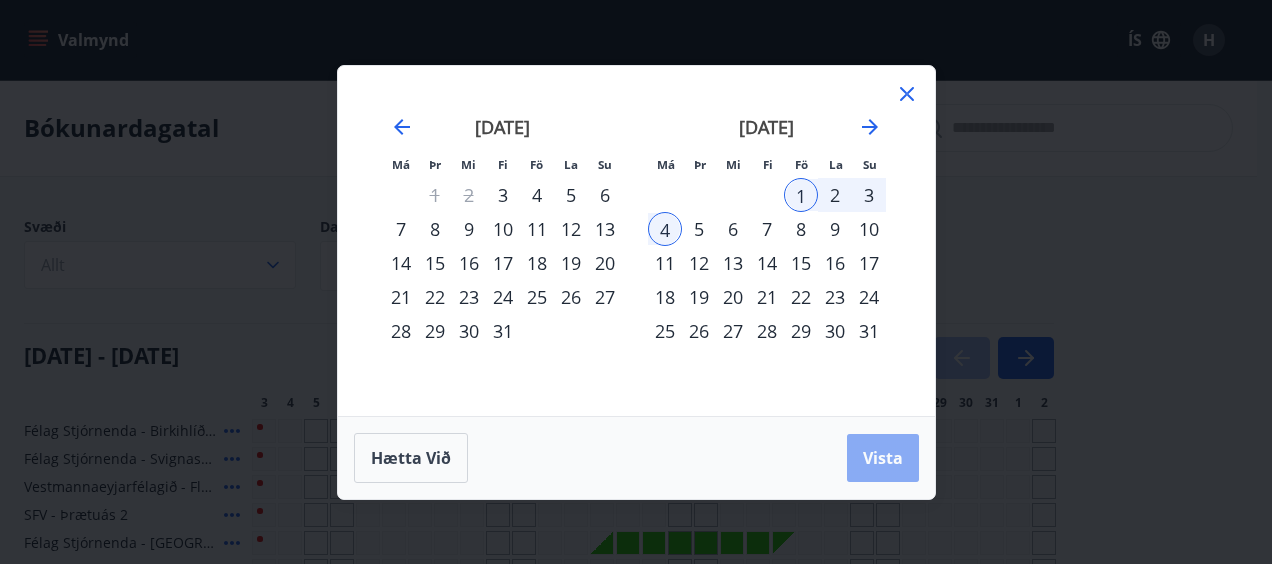 click on "Vista" at bounding box center (883, 458) 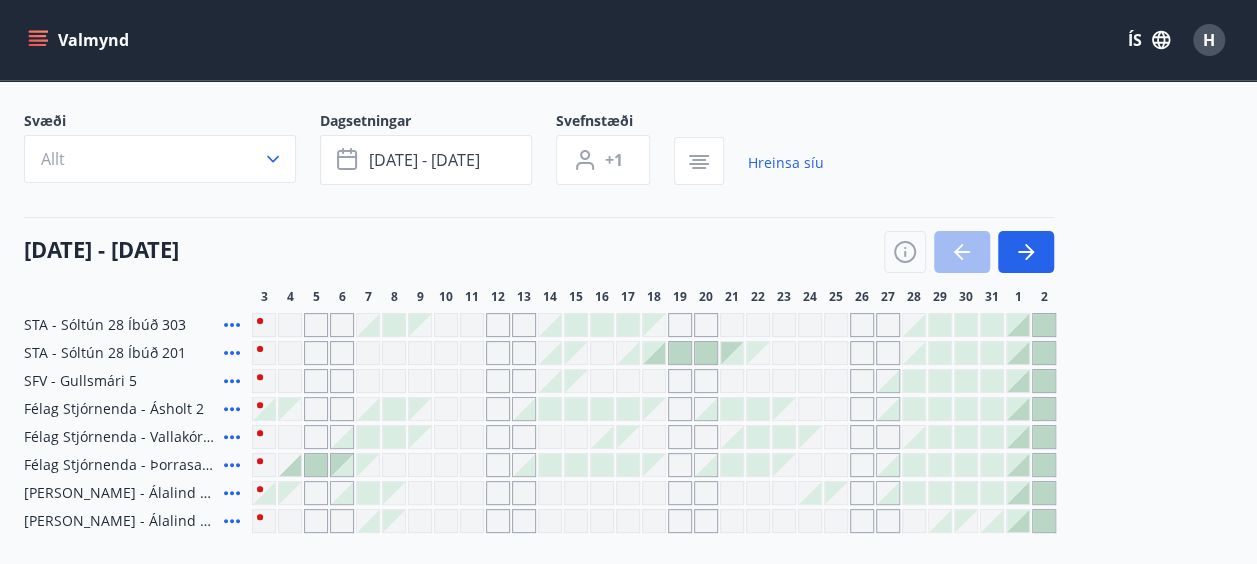 scroll, scrollTop: 0, scrollLeft: 0, axis: both 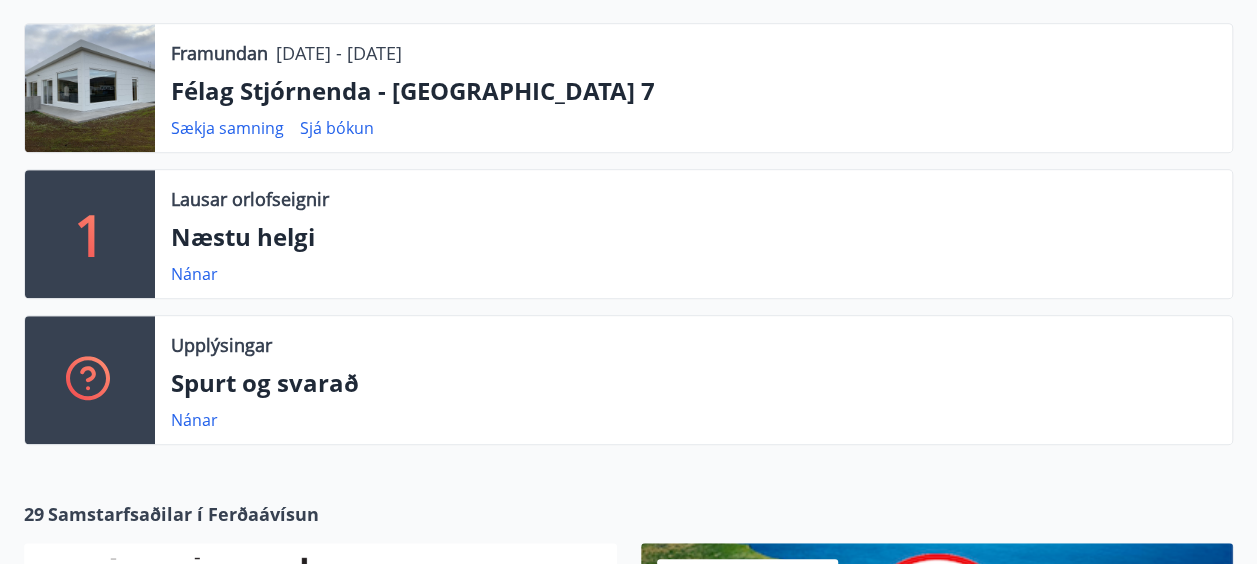 click at bounding box center (90, 88) 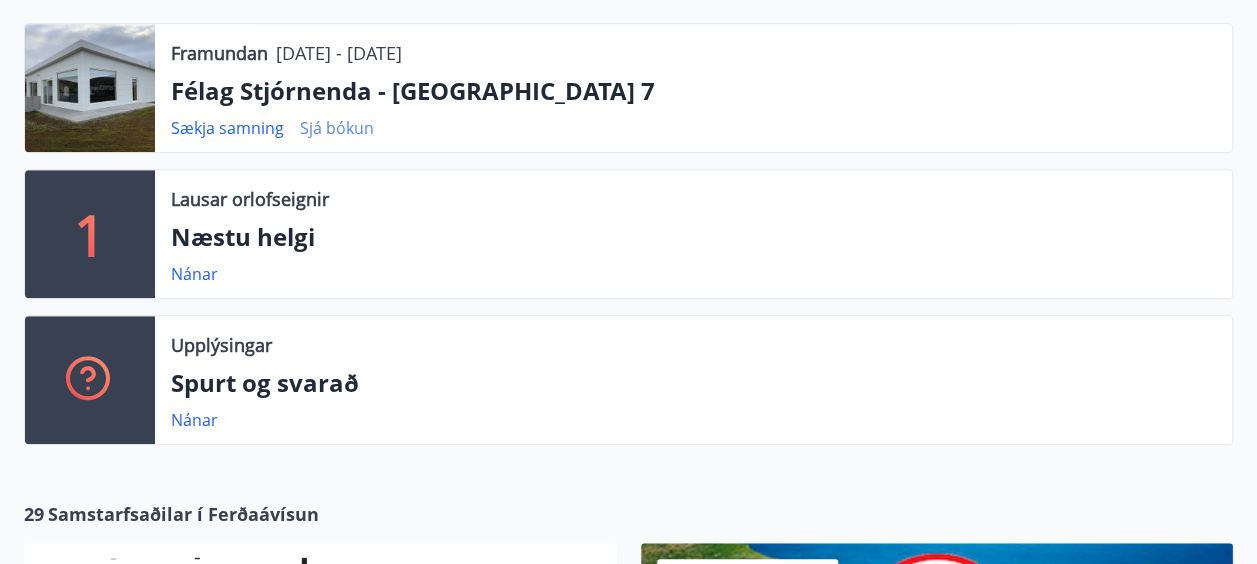 click on "Sjá bókun" at bounding box center [337, 128] 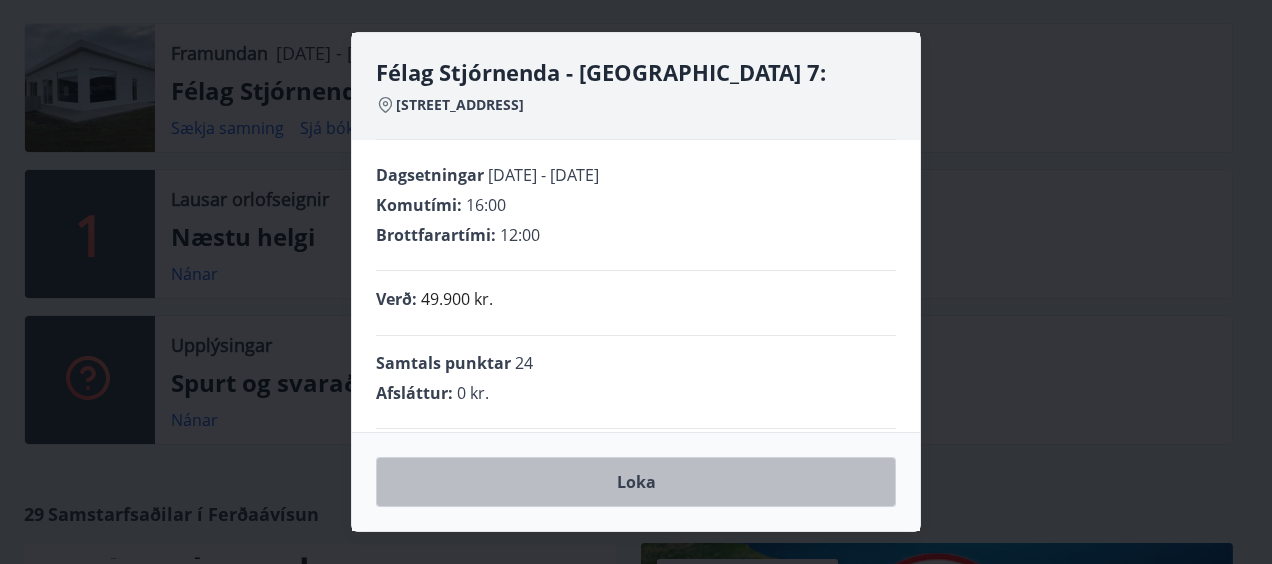 click on "Loka" at bounding box center [636, 482] 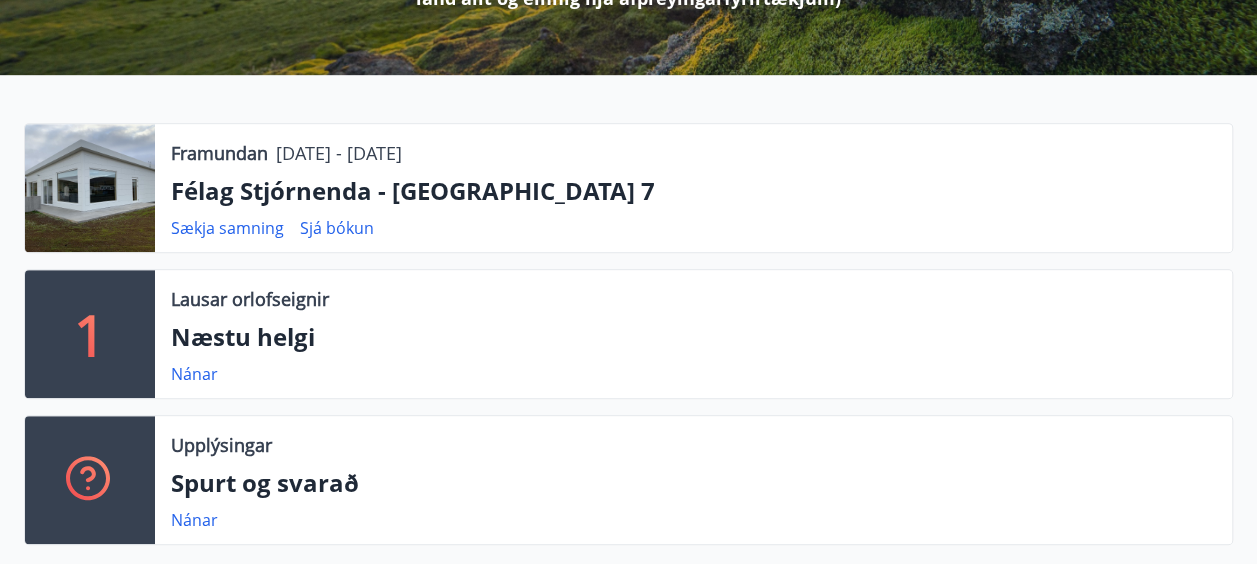 scroll, scrollTop: 200, scrollLeft: 0, axis: vertical 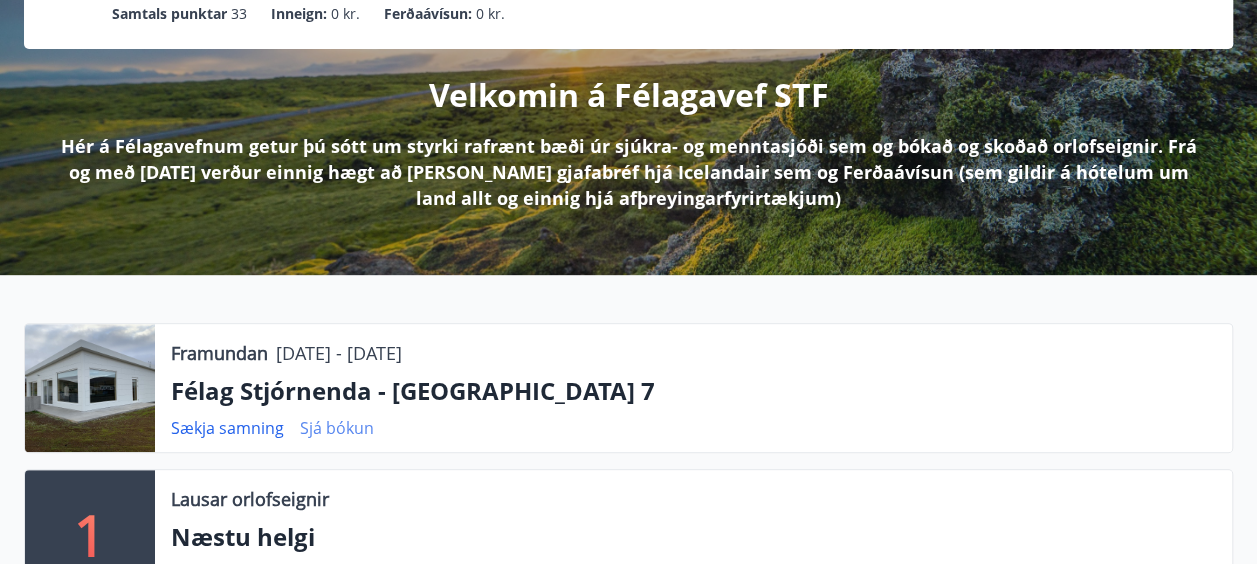 click on "Sjá bókun" at bounding box center (337, 428) 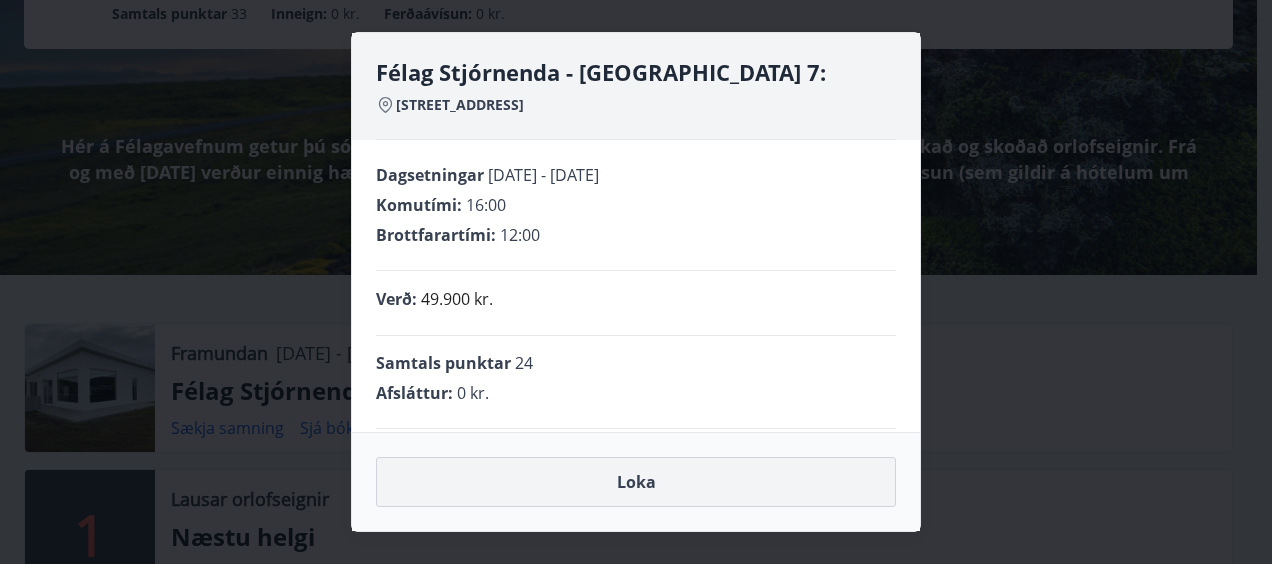 click on "Loka" at bounding box center (636, 482) 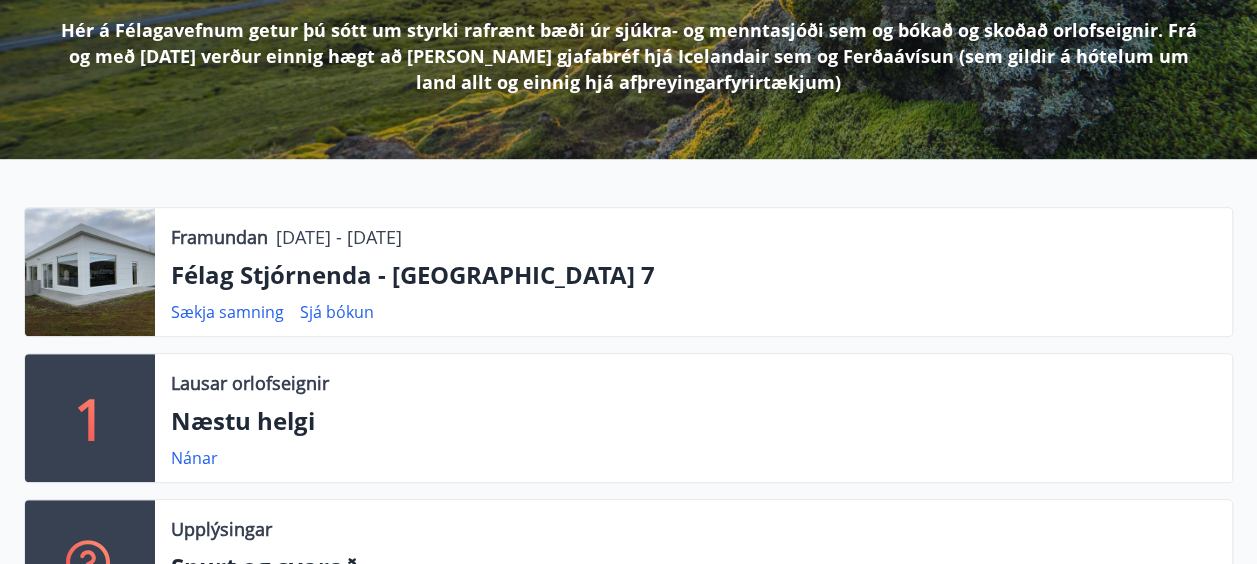 scroll, scrollTop: 500, scrollLeft: 0, axis: vertical 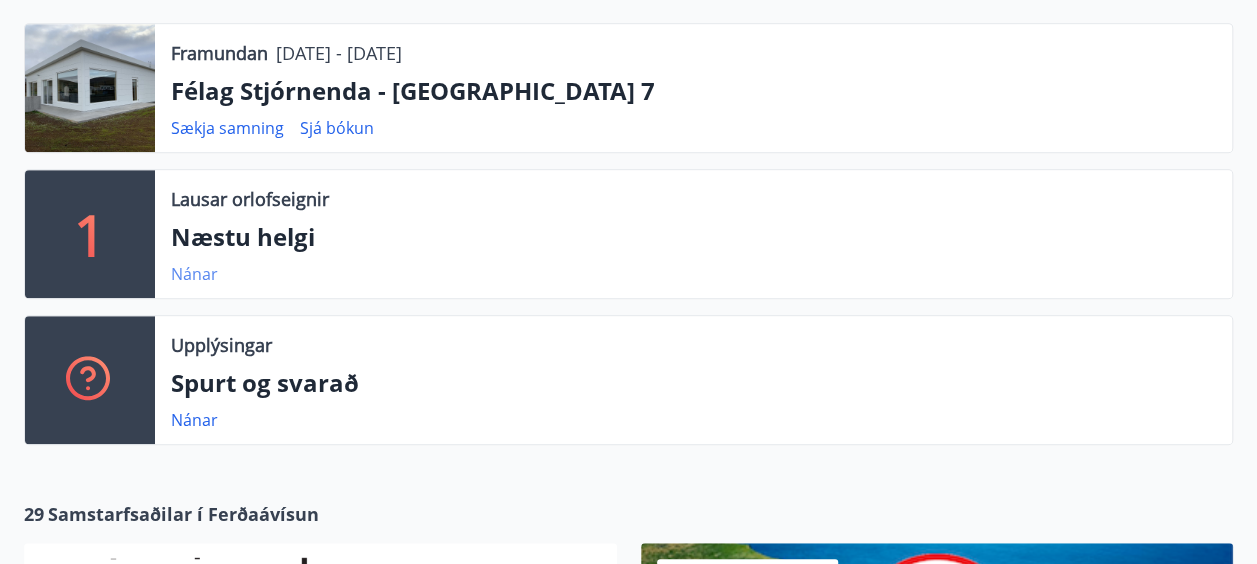 click on "Nánar" at bounding box center (194, 274) 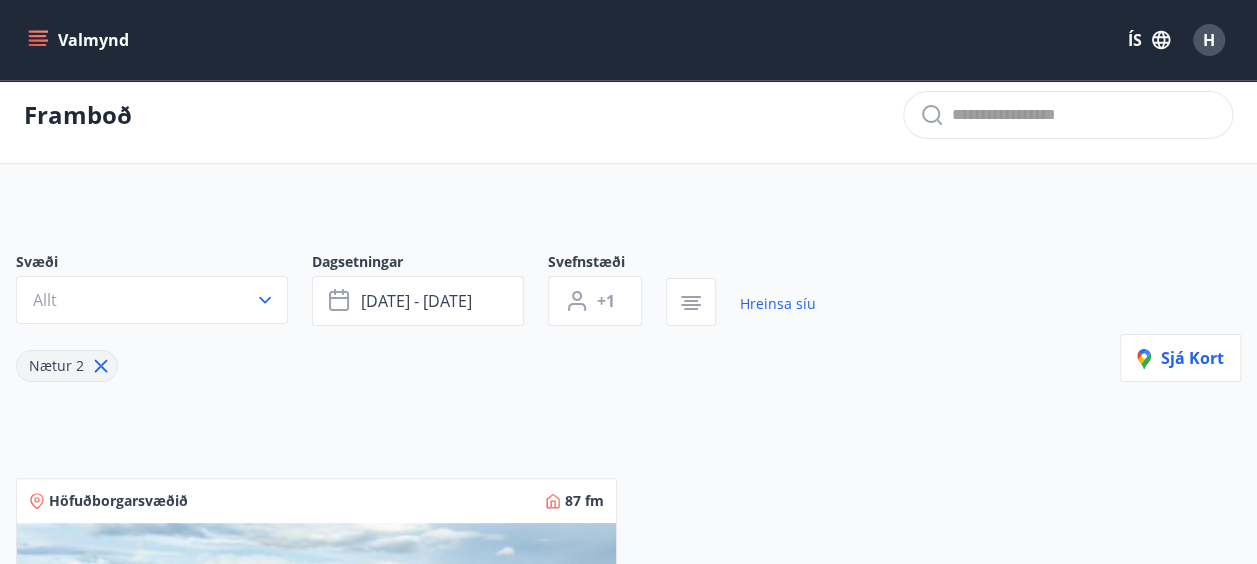scroll, scrollTop: 0, scrollLeft: 0, axis: both 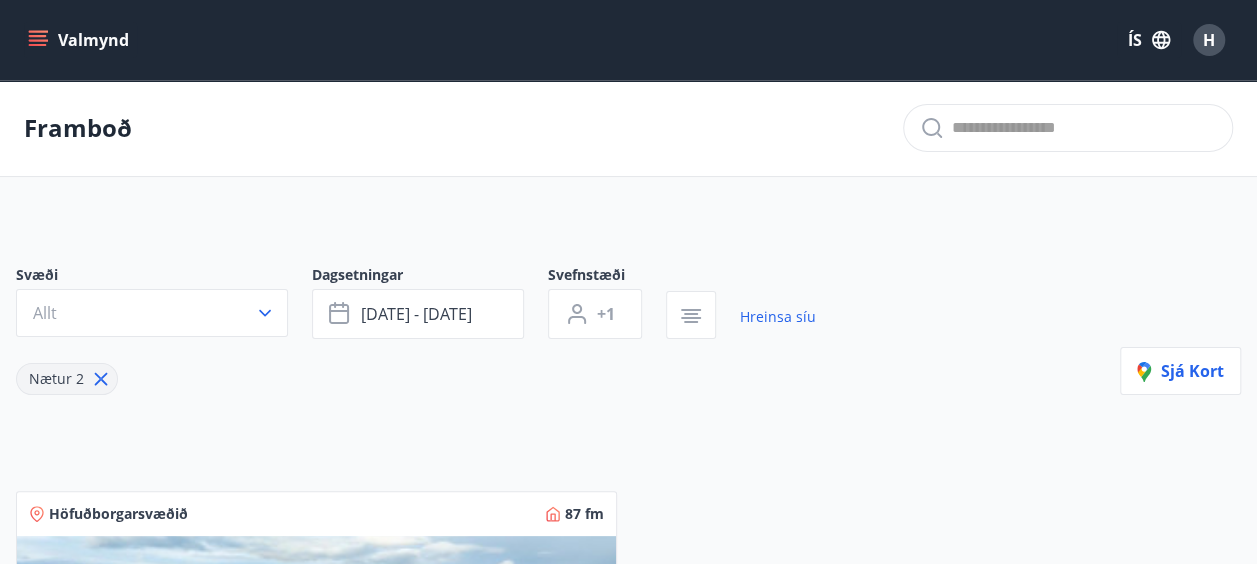 click 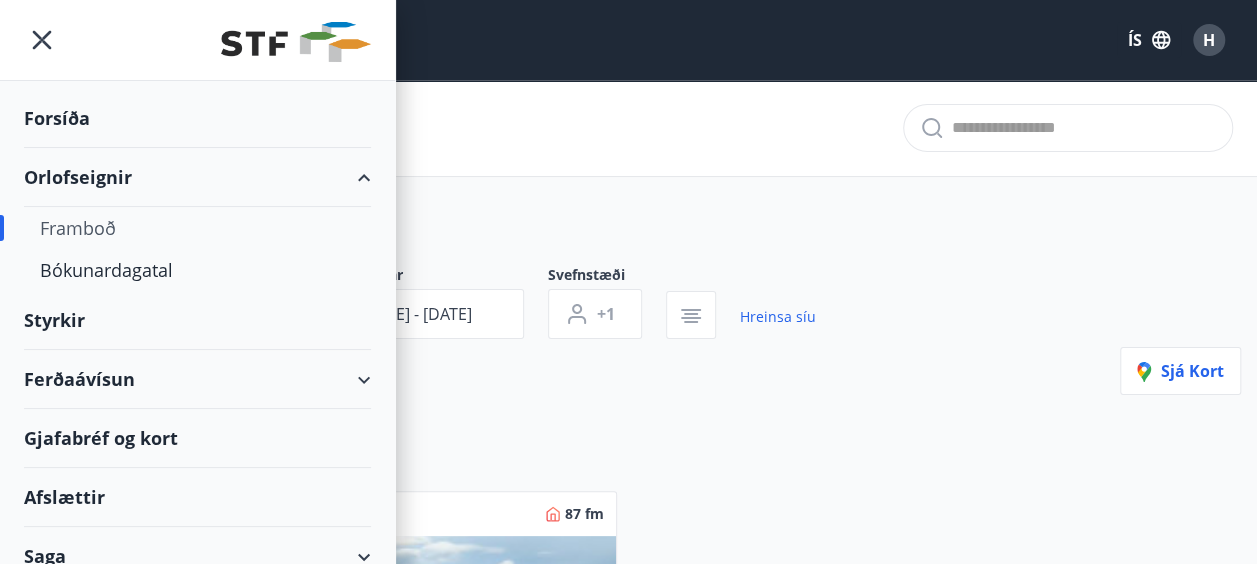 click on "Ferðaávísun" at bounding box center [197, 379] 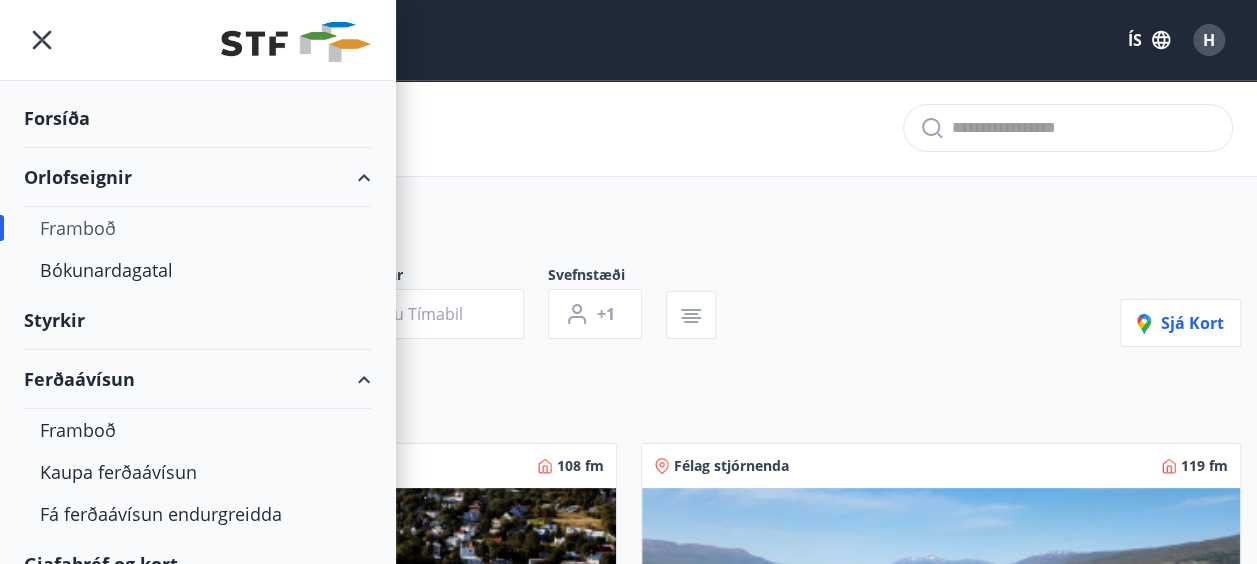 type on "*" 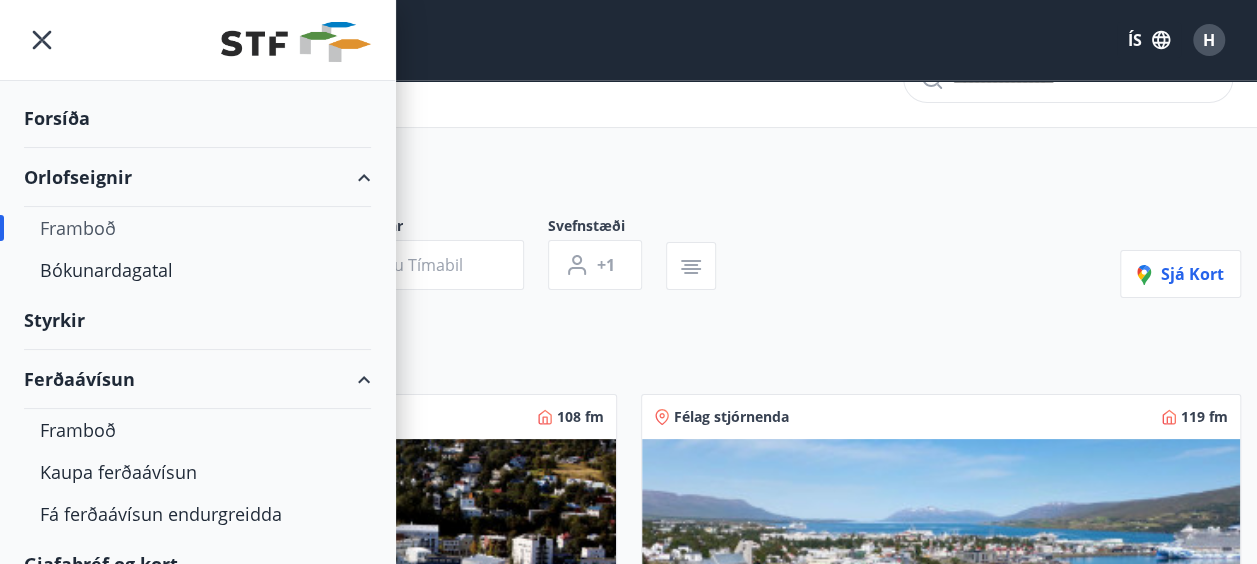 scroll, scrollTop: 0, scrollLeft: 0, axis: both 